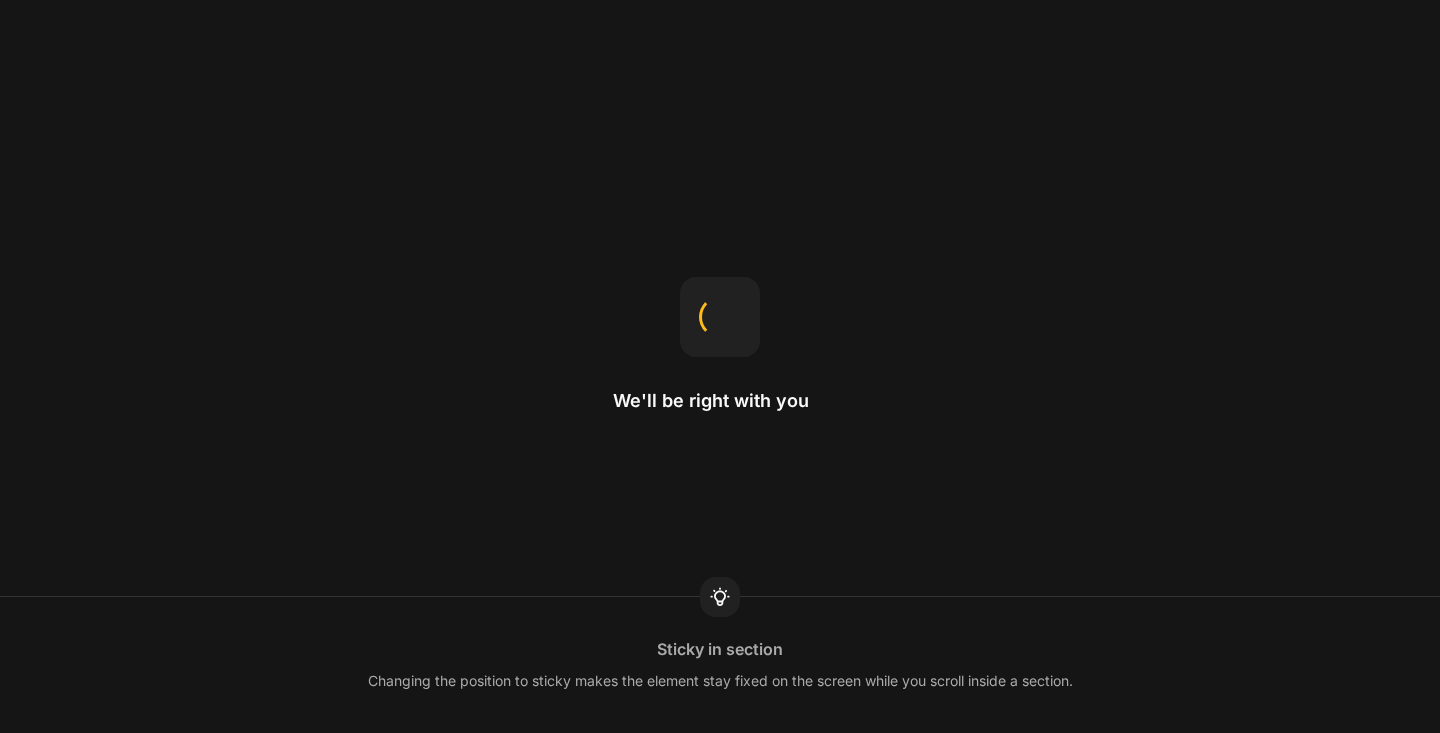 scroll, scrollTop: 0, scrollLeft: 0, axis: both 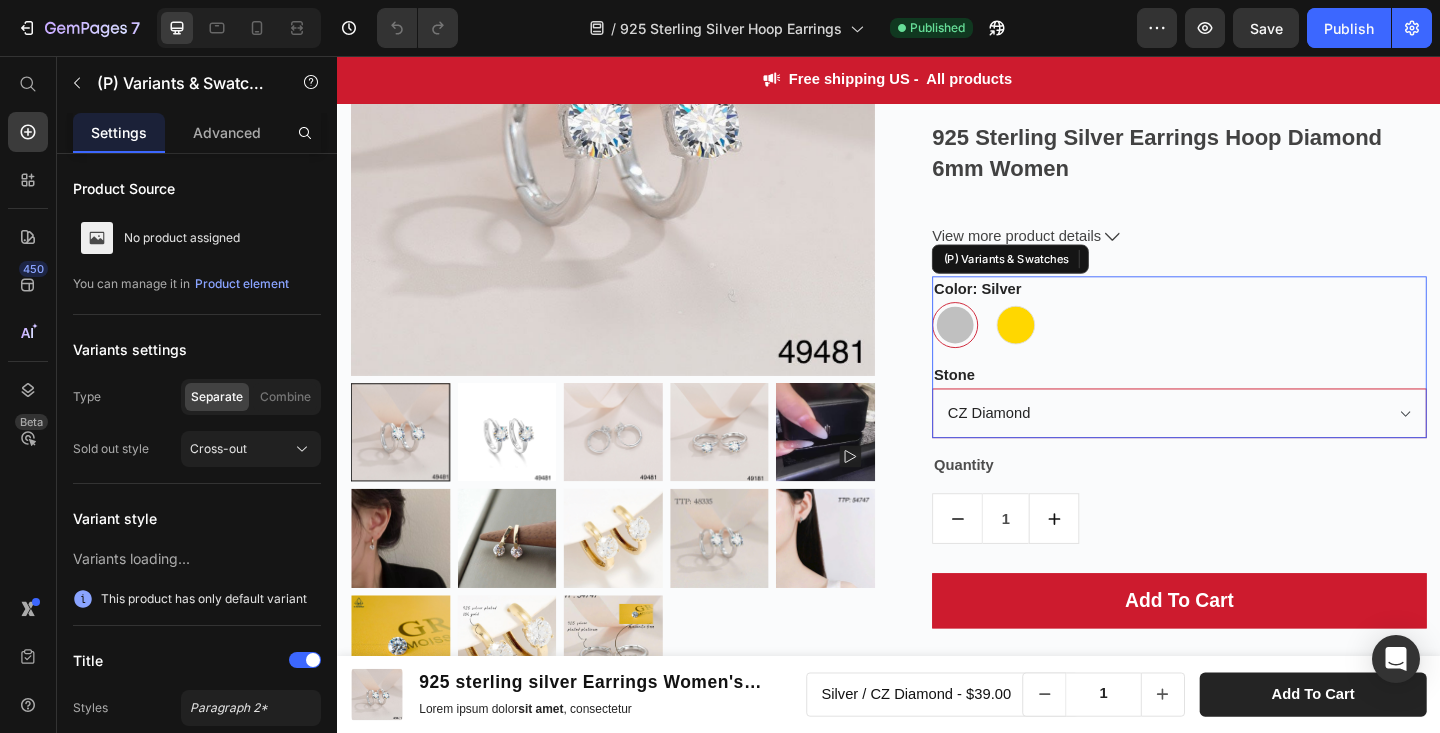 click on "CZ Diamond Moisanite Diamond" at bounding box center (1253, 445) 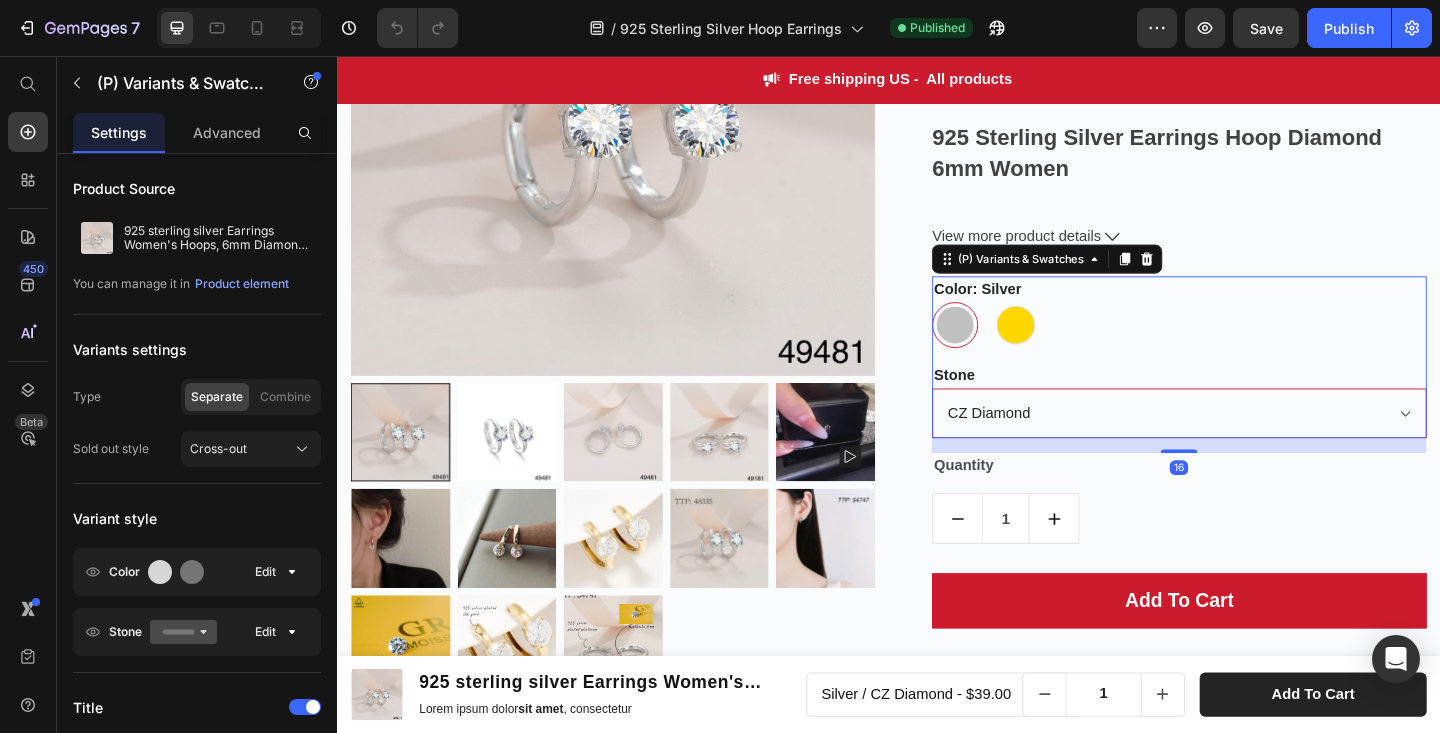 select on "Moisanite Diamond" 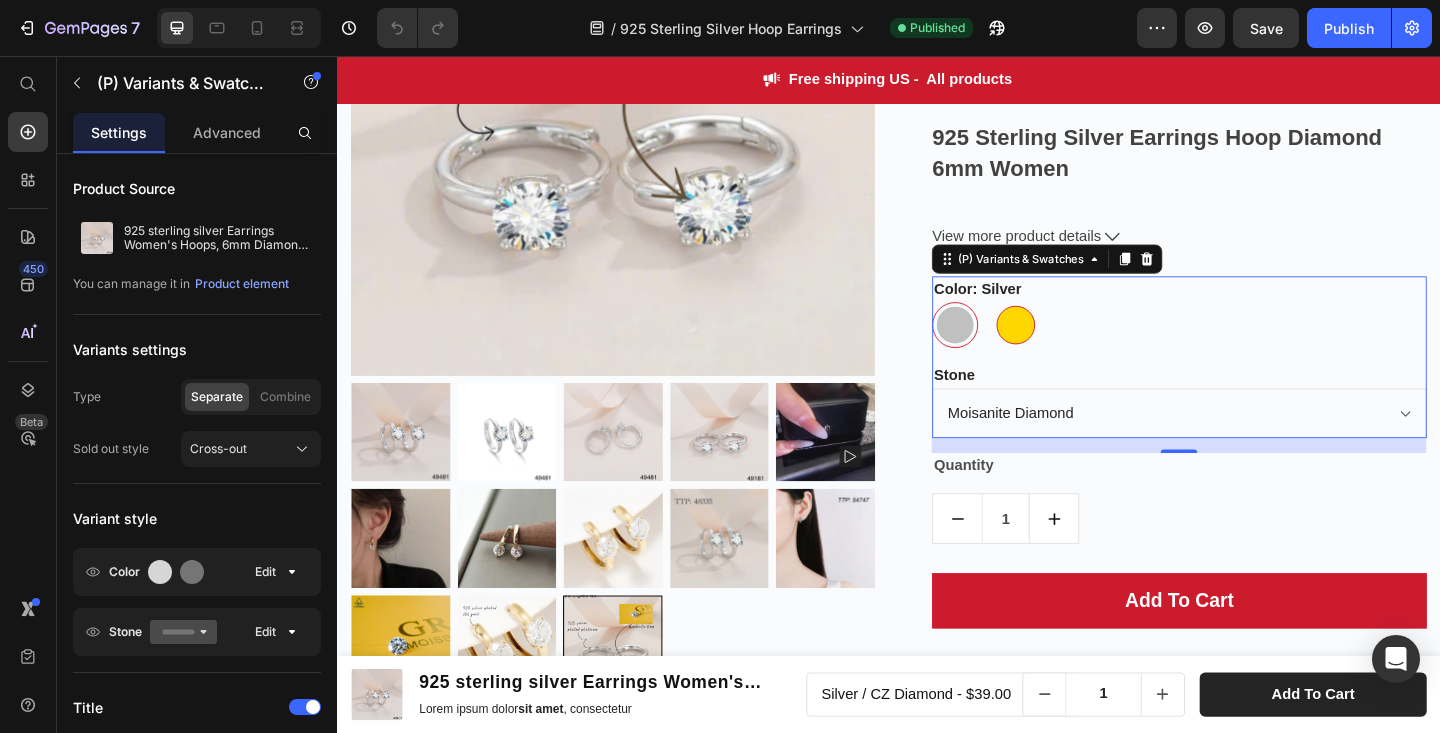 click at bounding box center [1075, 349] 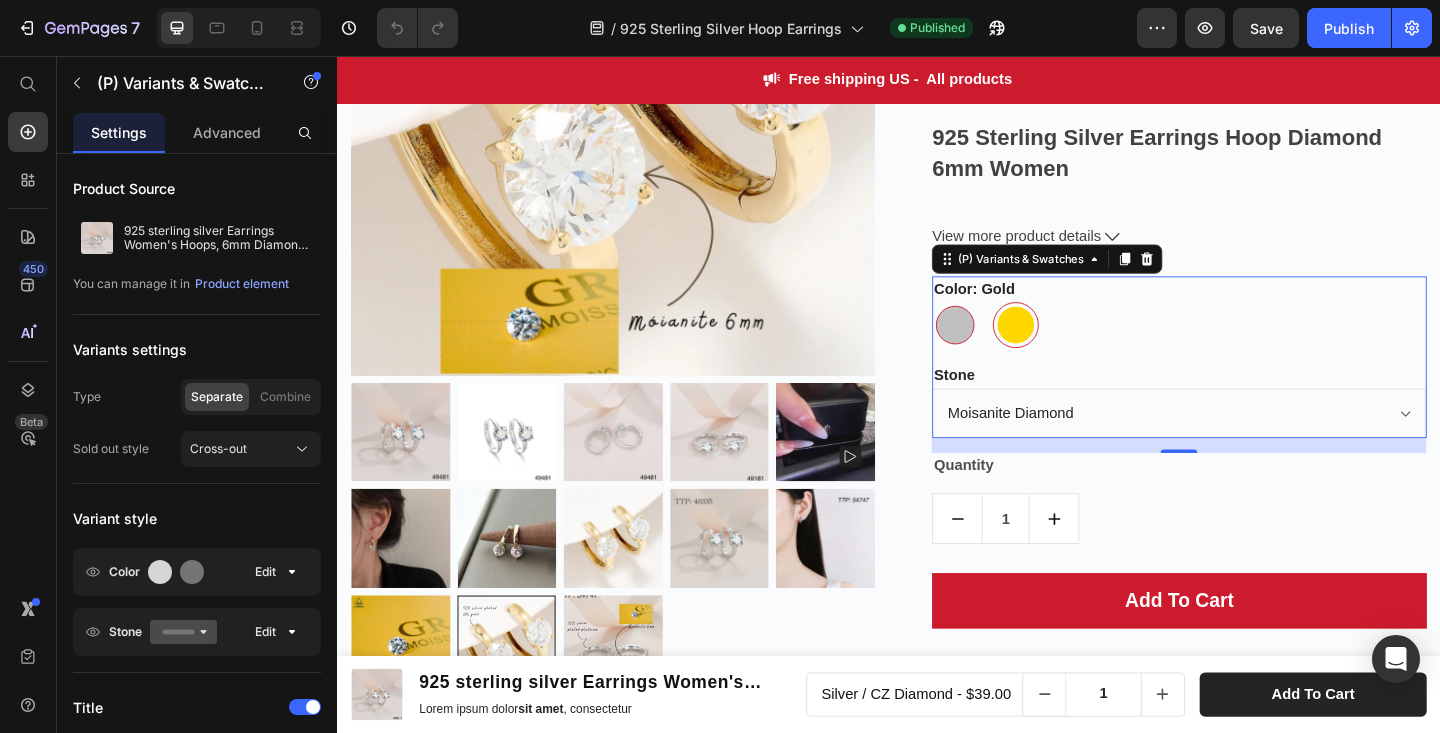 click at bounding box center [1009, 349] 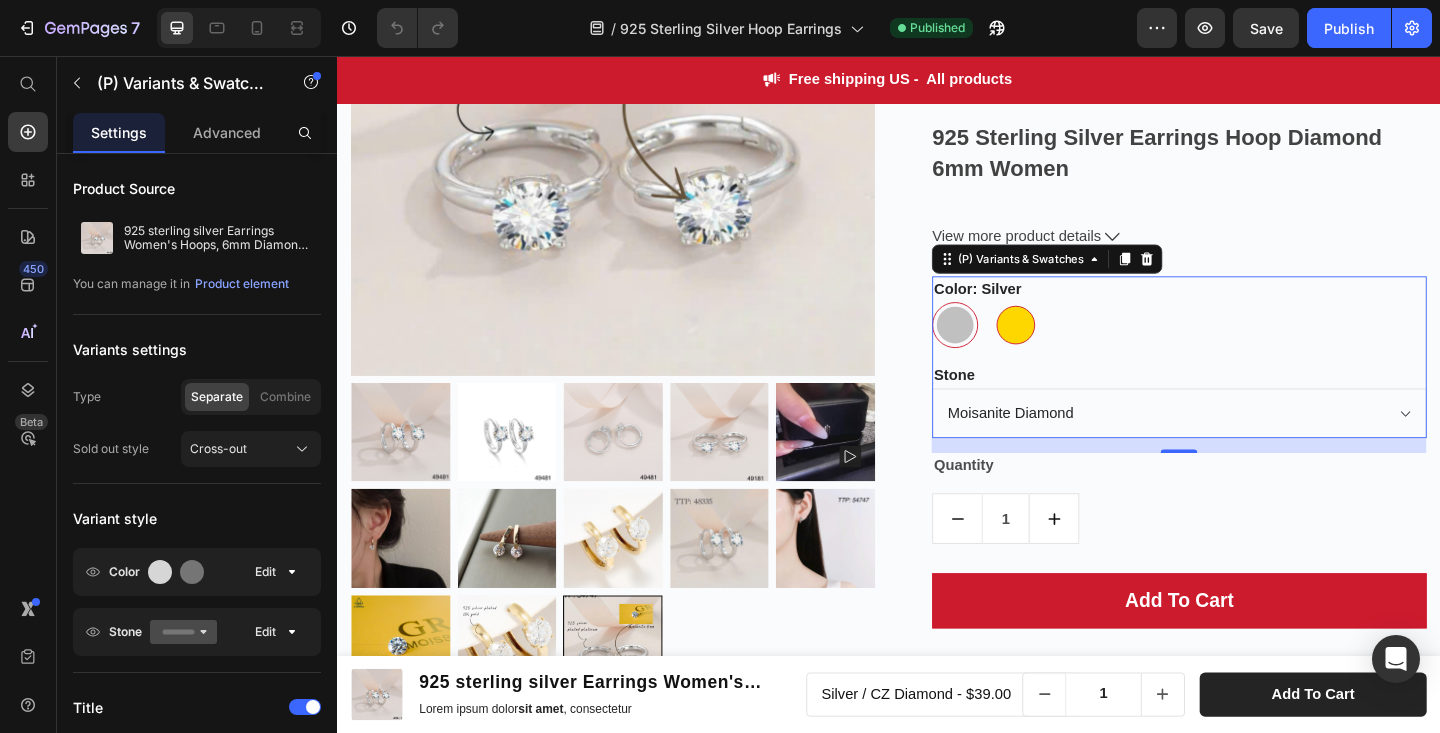 click at bounding box center (1075, 349) 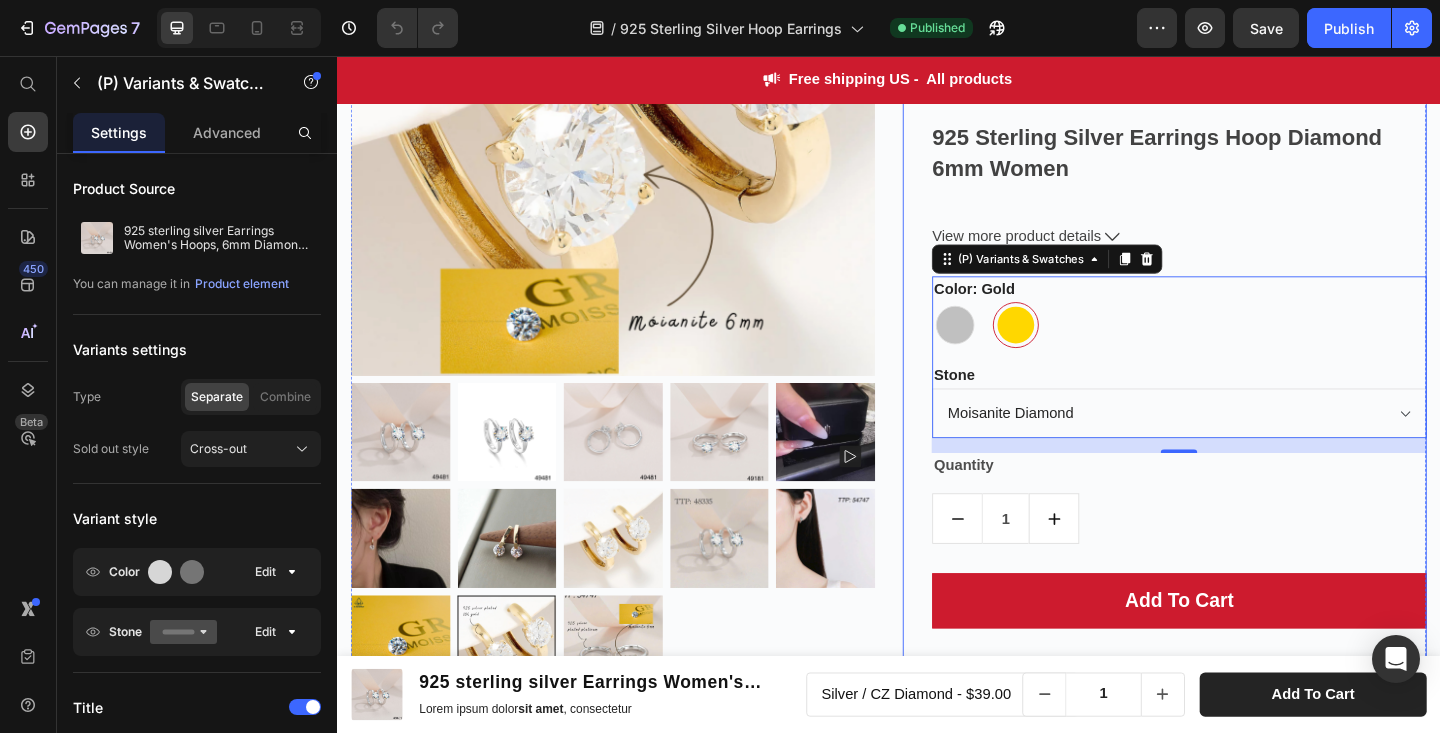 click on "925 sterling silver Earrings Women's Hoops, 6mm Diamond Moisanite (P) Title                Icon                Icon                Icon                Icon                Icon Icon List Hoz (1420 reviews) Text block Row $59.00 (P) Price $69.00 (P) Price - 14% OFF (P) Tag Row 925 Sterling Silver Earrings Hoop Diamond 6mm Women
Material:
These elegant earrings are crafted from high-quality  S925 sterling silver  and are available in two luxurious finishes: 18K gold plating or platinum plating. Choose between a brilliantly radiant CZ diamond or a dazzling moissanite stone, each securely set in a durable four-prong setting. A perfect blend of elegance, strength, and timeless sparkle — designed to elevate your everyday style.
Luxurious Design:
Our  925 sterling silver earrings  are a must-have in your silver jewelry collection, featuring a trendy design that enhances your luxurious beauty. The 6mm  CZ Diamond 925 sterling silver earrings  with  CZ Diamond or Moisanite
Affordable Price:" at bounding box center [1253, 308] 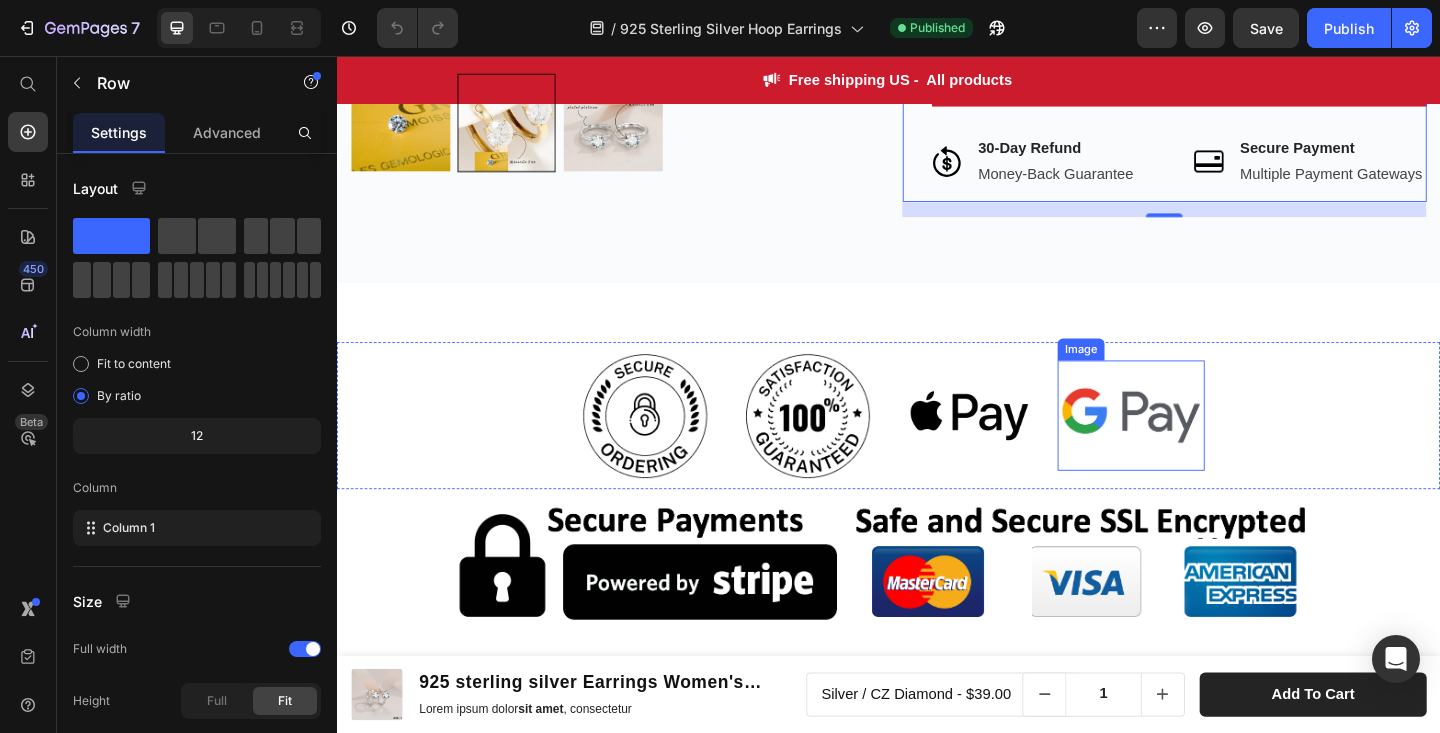 scroll, scrollTop: 1550, scrollLeft: 0, axis: vertical 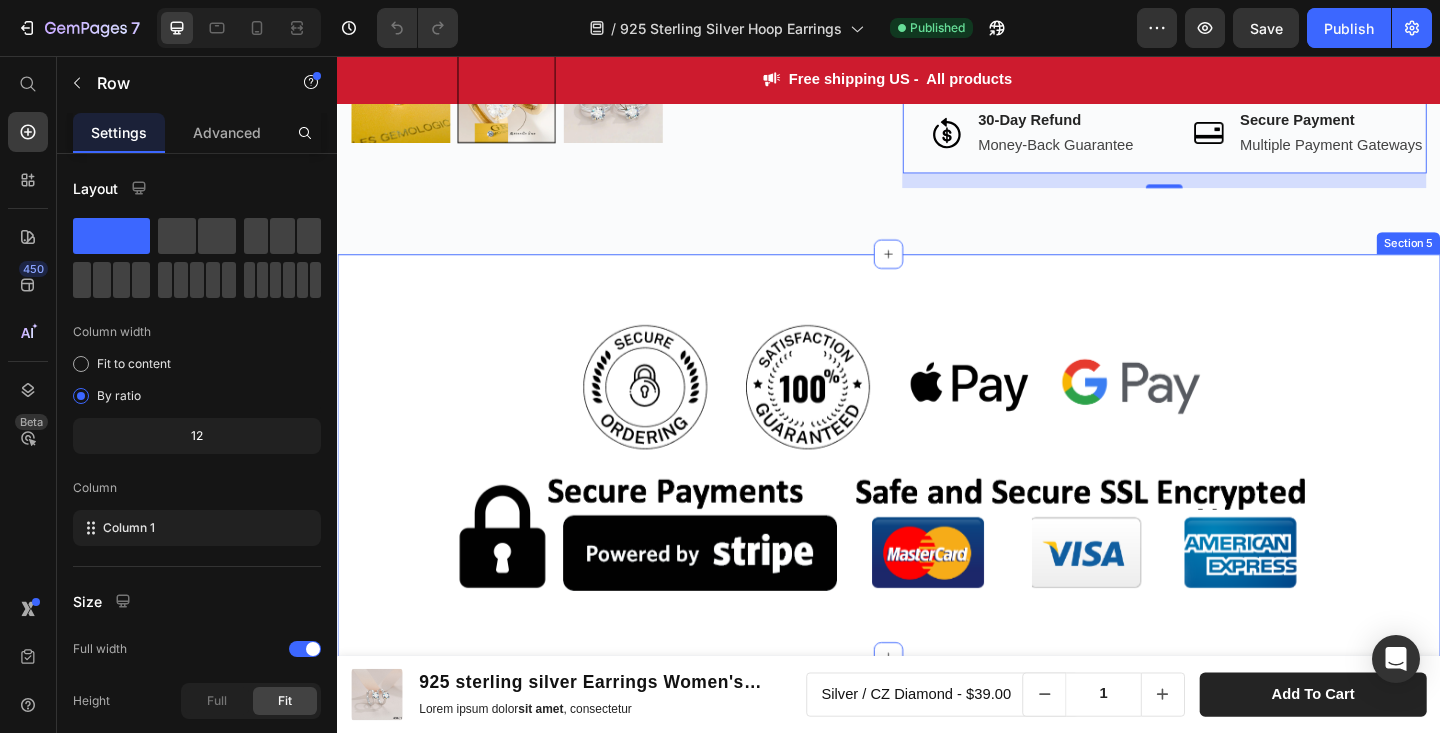 click on "Image Image Image Image Row Image Row Section 5" at bounding box center [937, 491] 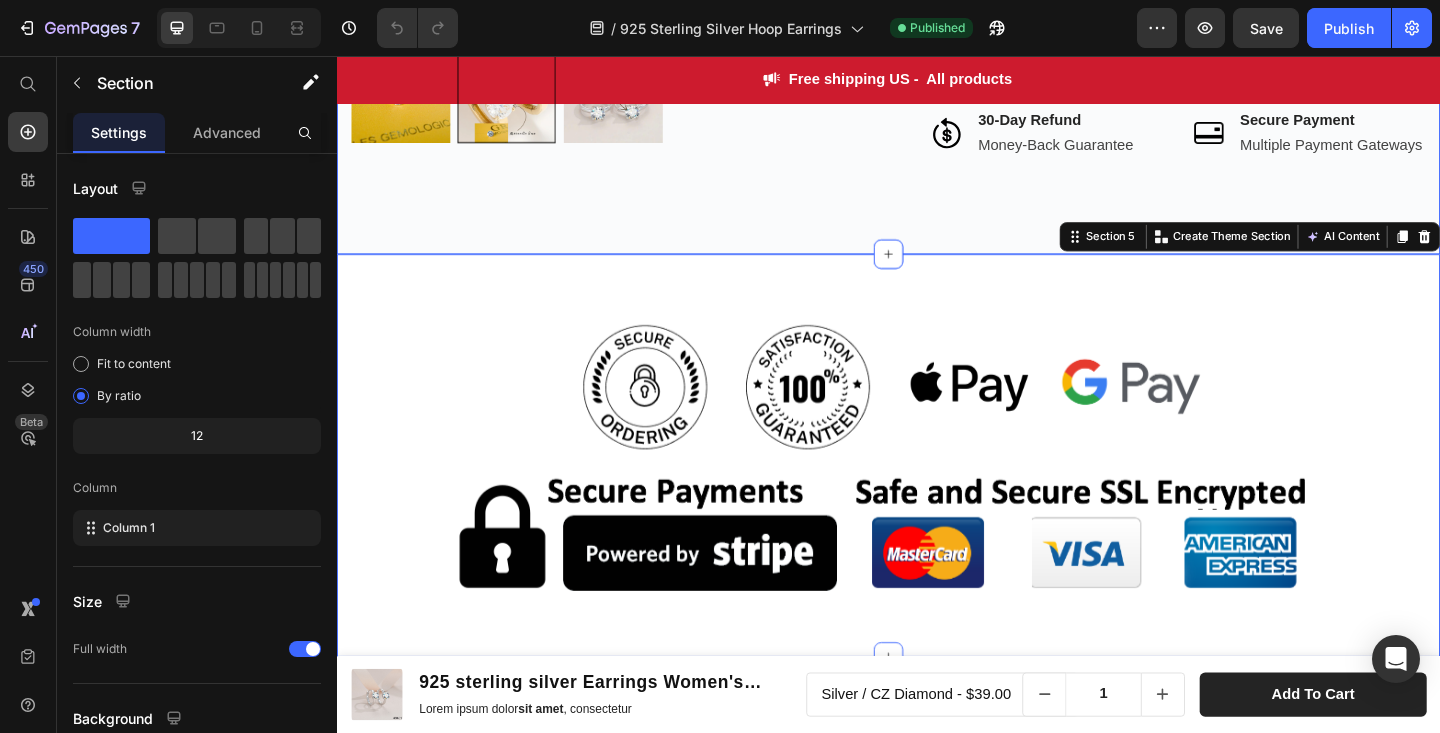 click on "Free Shipping  Text block Row Product Images Row 925 sterling silver Earrings Women's Hoops, 6mm Diamond Moisanite (P) Title                Icon                Icon                Icon                Icon                Icon Icon List Hoz (1420 reviews) Text block Row $59.00 (P) Price $69.00 (P) Price - 14% OFF (P) Tag Row 925 Sterling Silver Earrings Hoop Diamond 6mm Women
Material:
These elegant earrings are crafted from high-quality  S925 sterling silver  and are available in two luxurious finishes: 18K gold plating or platinum plating. Choose between a brilliantly radiant CZ diamond or a dazzling moissanite stone, each securely set in a durable four-prong setting. A perfect blend of elegance, strength, and timeless sparkle — designed to elevate your everyday style.
Luxurious Design:
Our  925 sterling silver earrings  are a must-have in your silver jewelry collection, featuring a trendy design that enhances your luxurious beauty. The 6mm  CZ Diamond 925 sterling silver earrings  with" at bounding box center (937, -284) 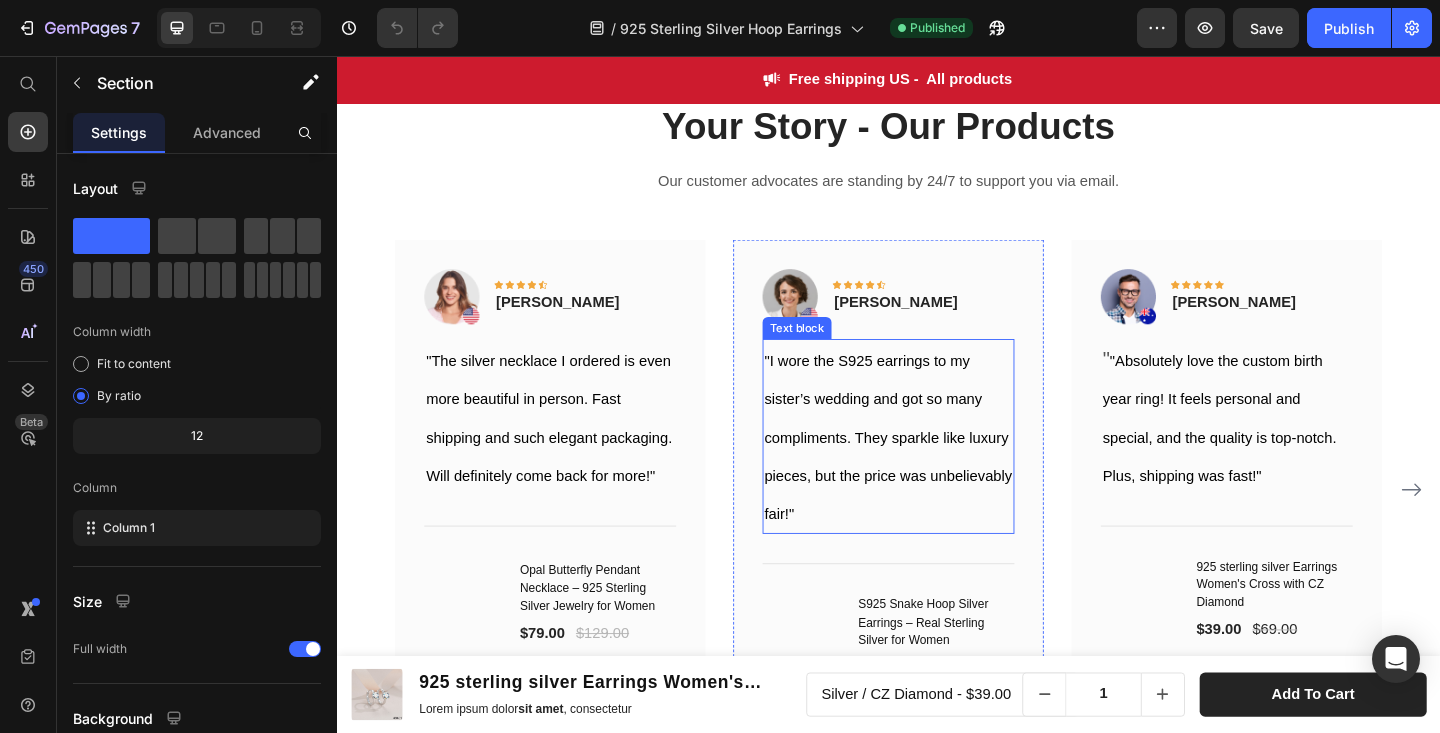 scroll, scrollTop: 2231, scrollLeft: 0, axis: vertical 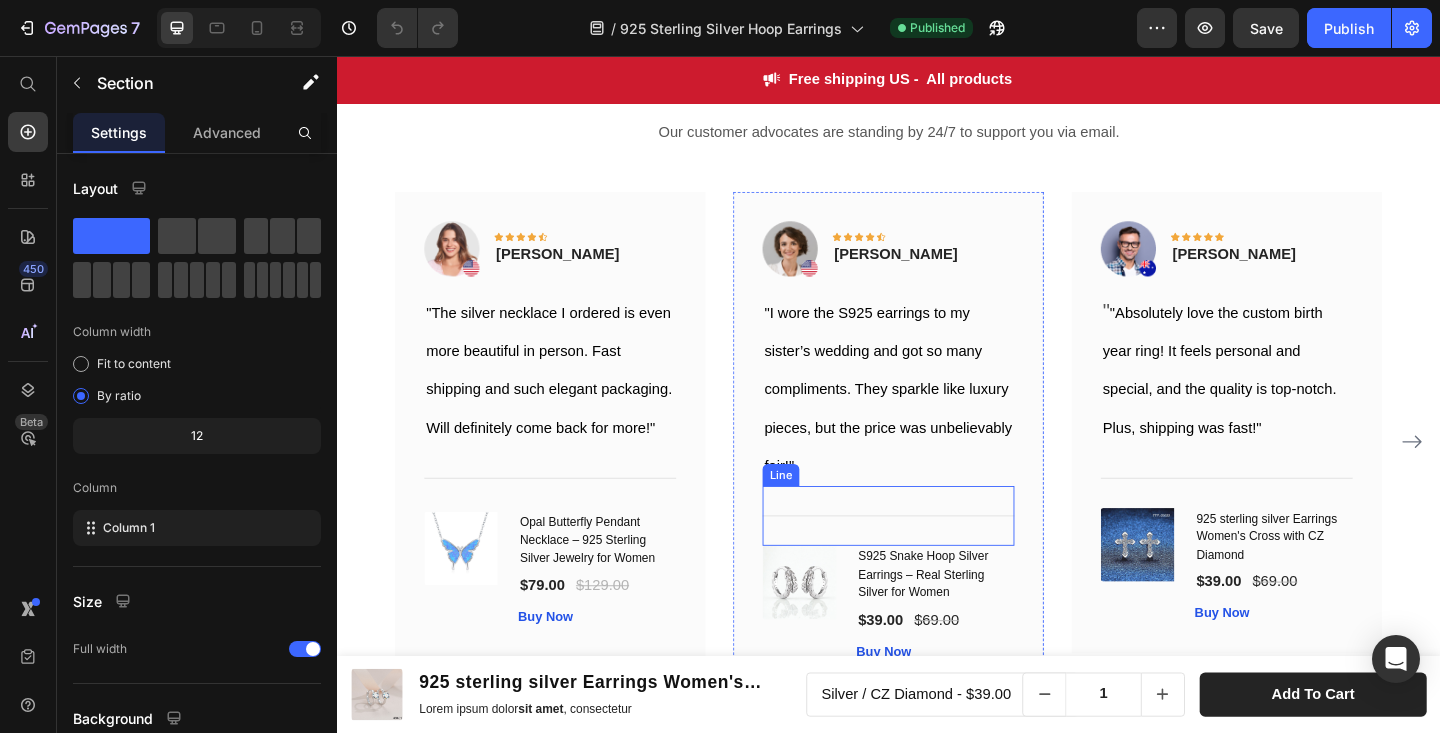 select on "Moisanite Diamond" 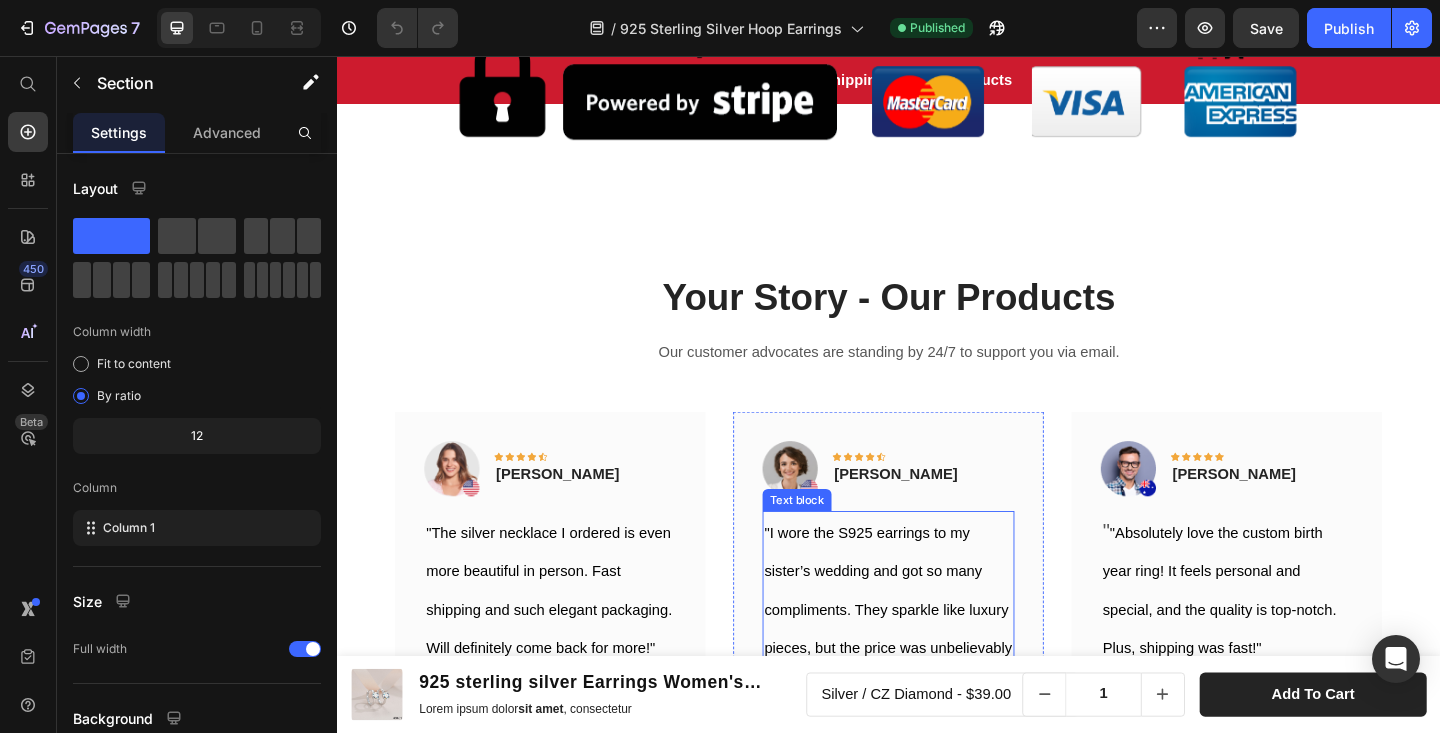 scroll, scrollTop: 2021, scrollLeft: 0, axis: vertical 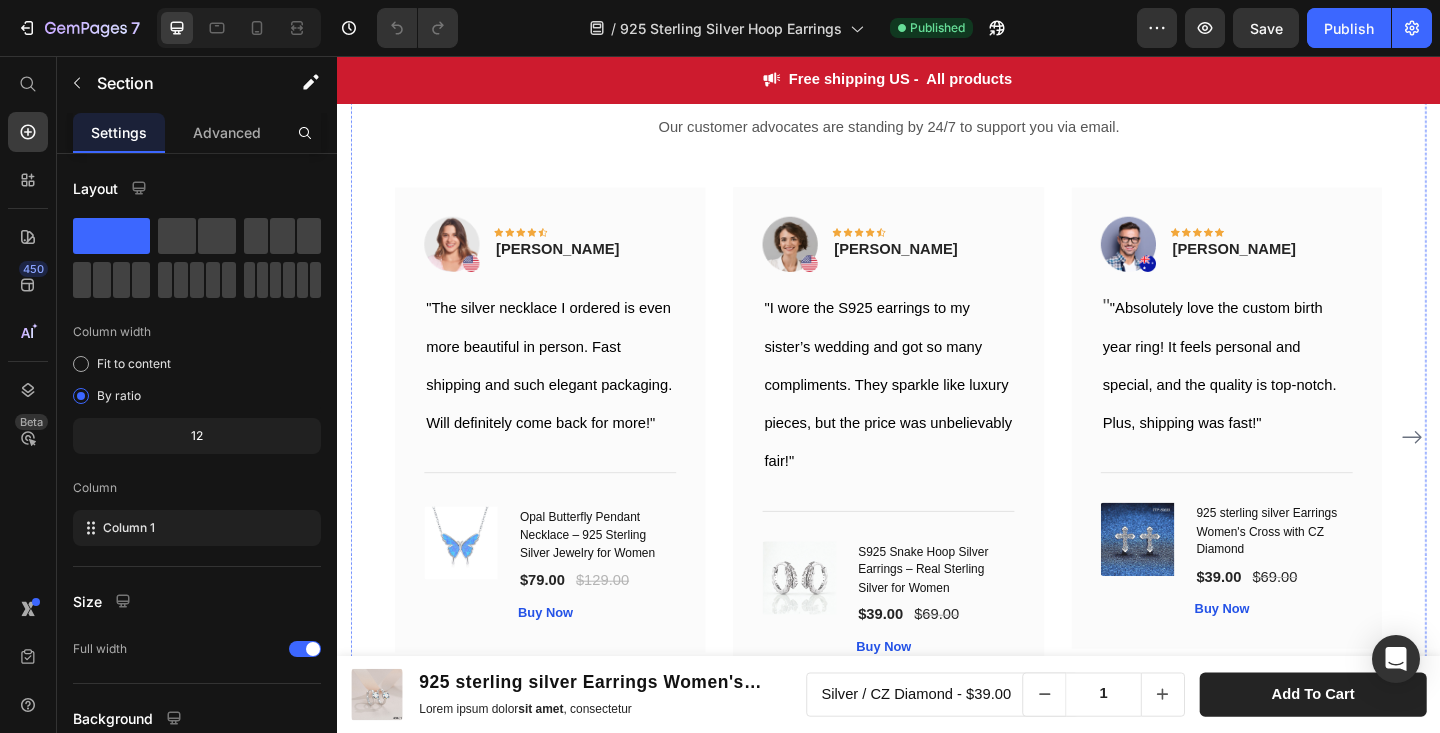 select on "Moisanite Diamond" 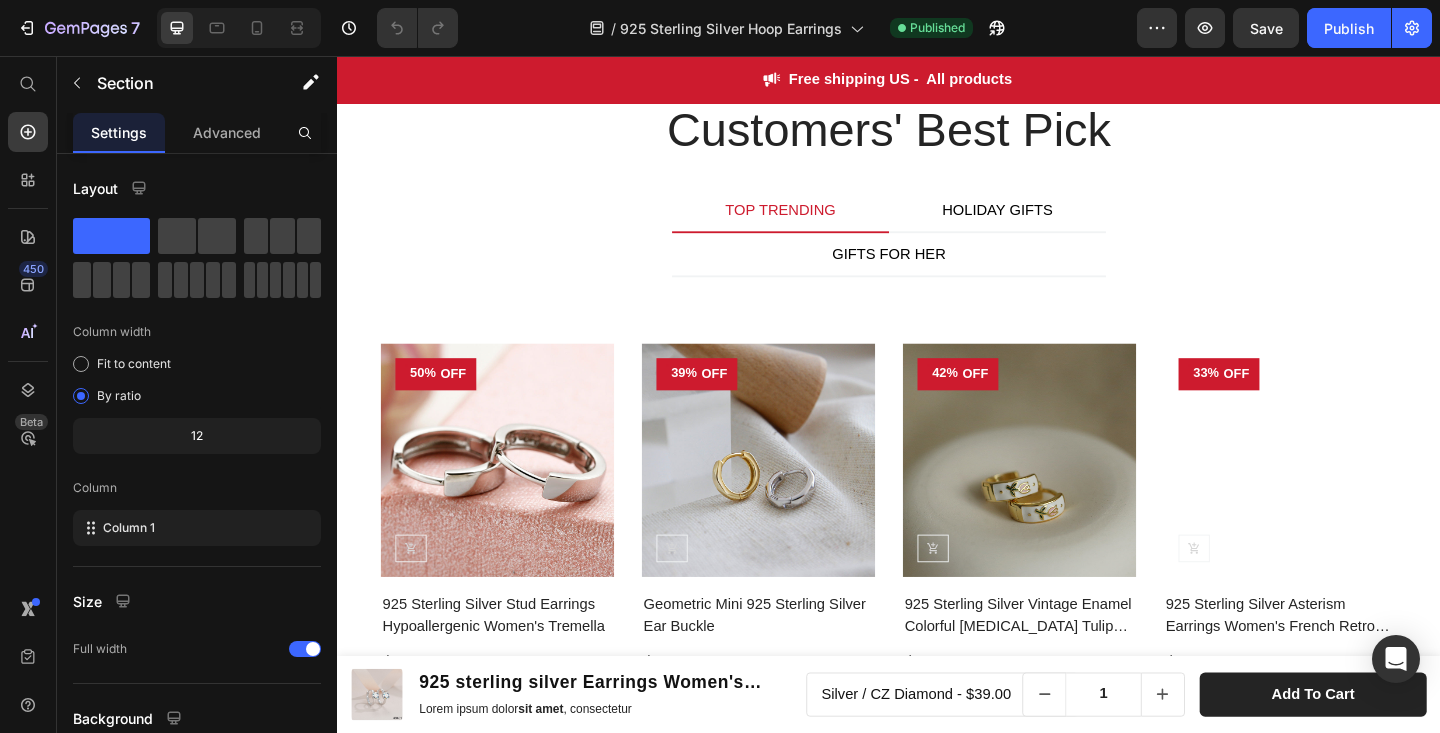 scroll, scrollTop: 2606, scrollLeft: 0, axis: vertical 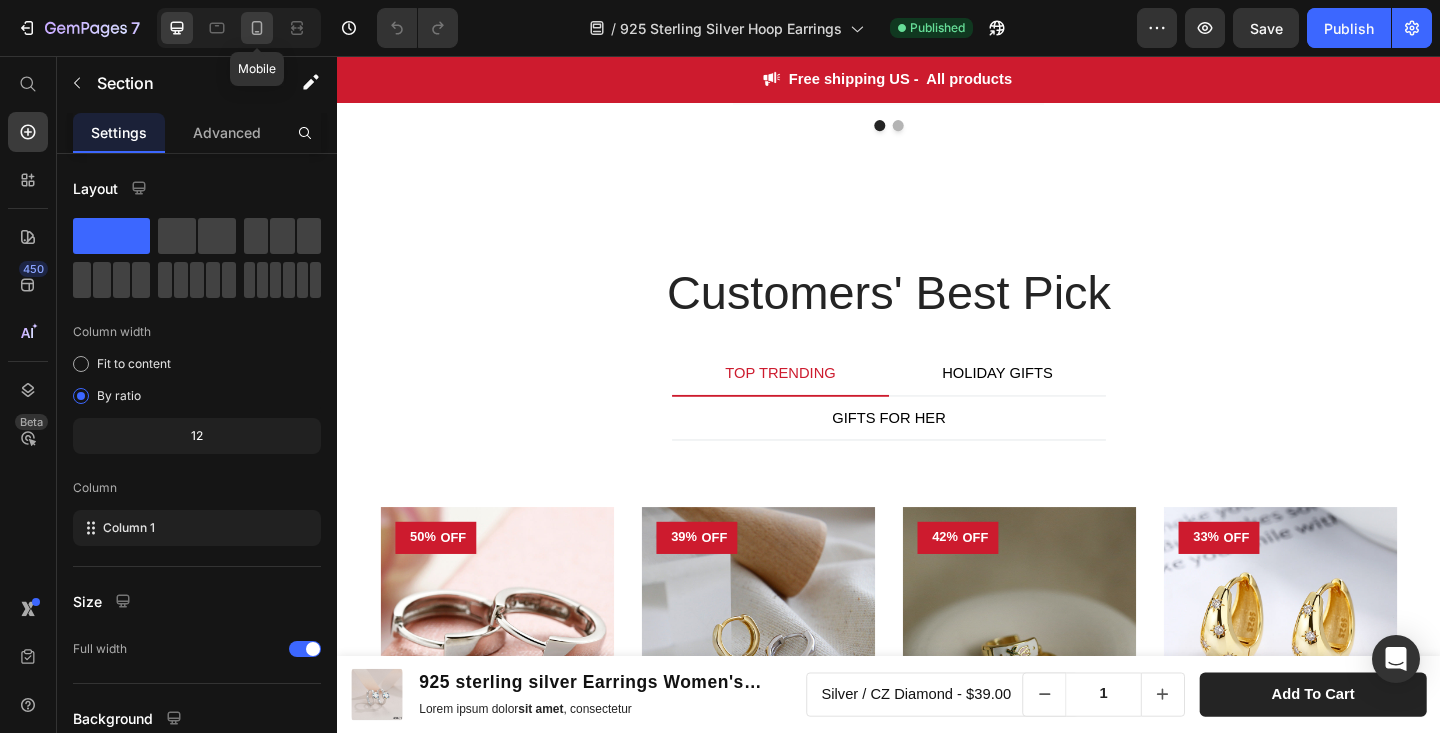 click 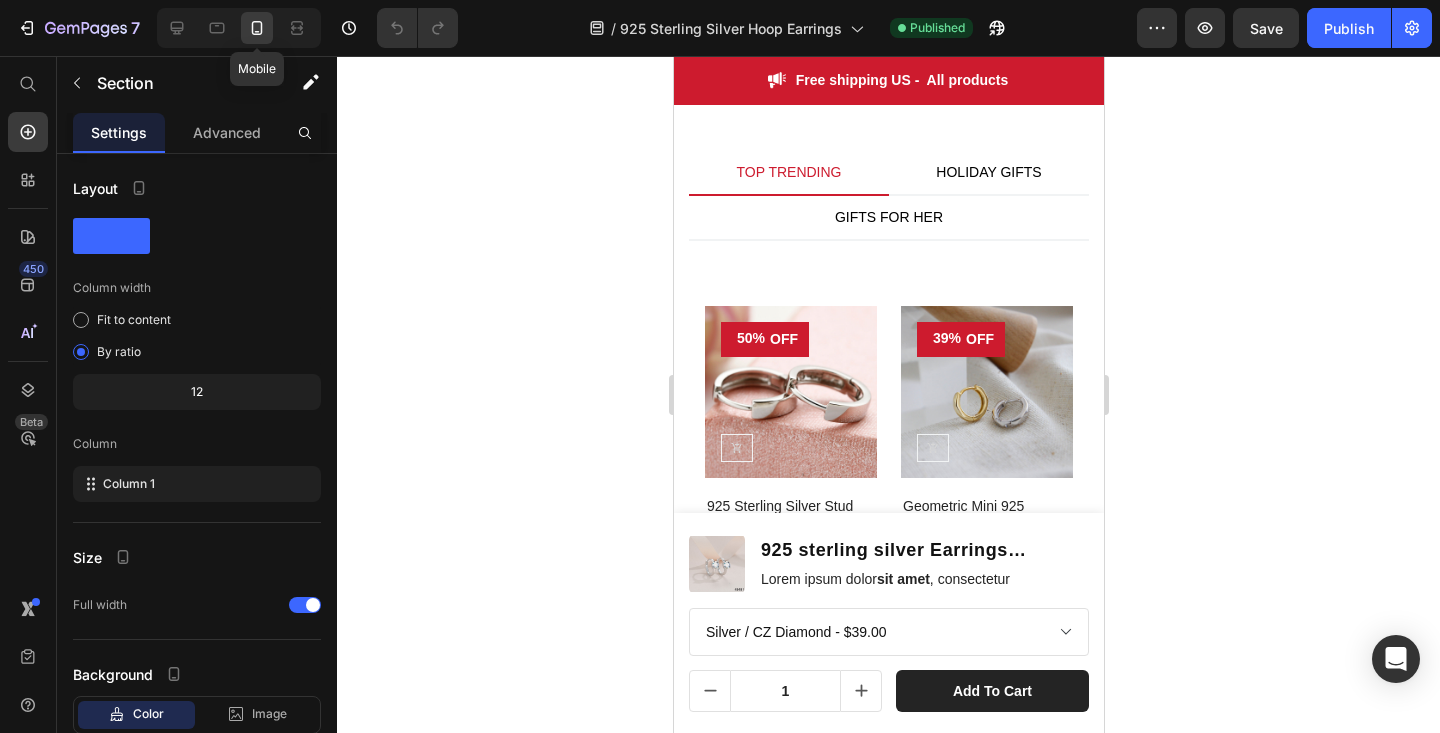 select on "Moisanite Diamond" 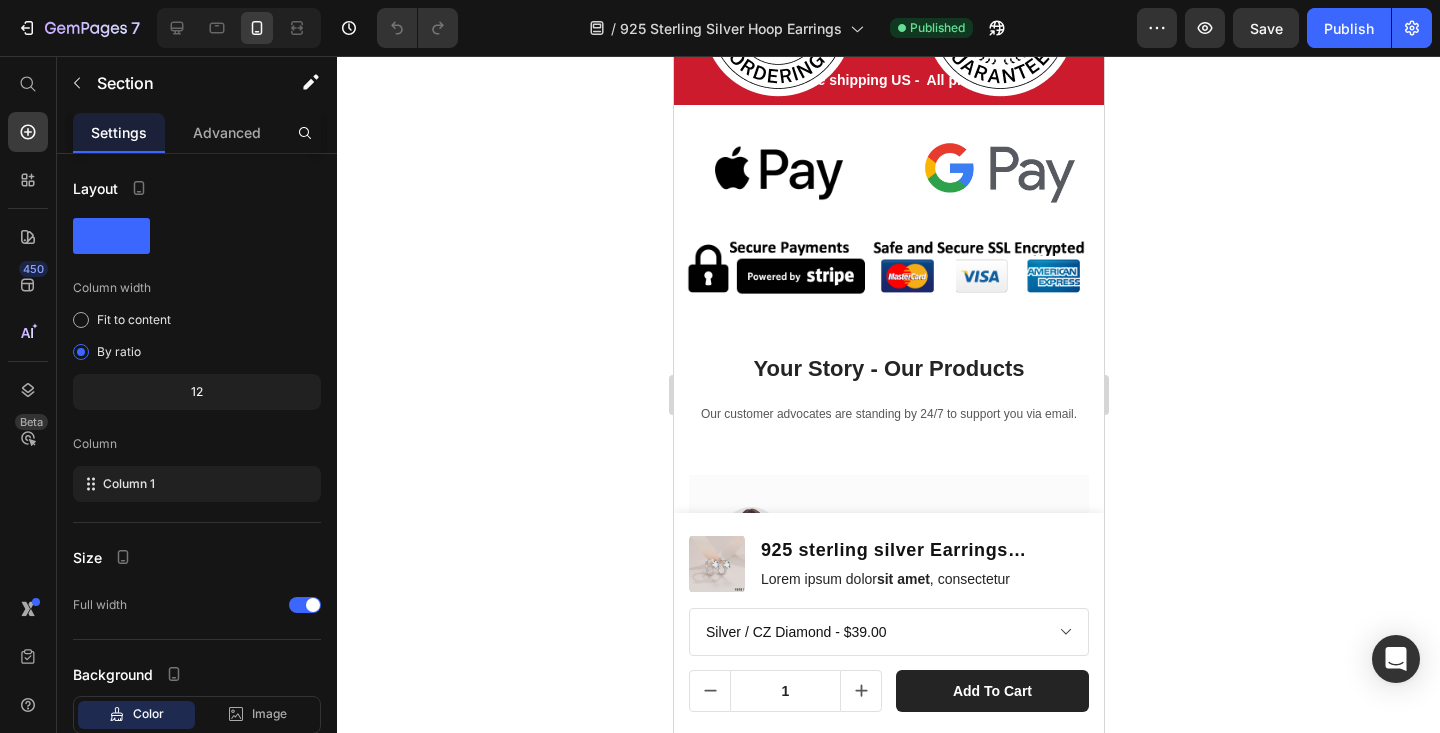 scroll, scrollTop: 2868, scrollLeft: 0, axis: vertical 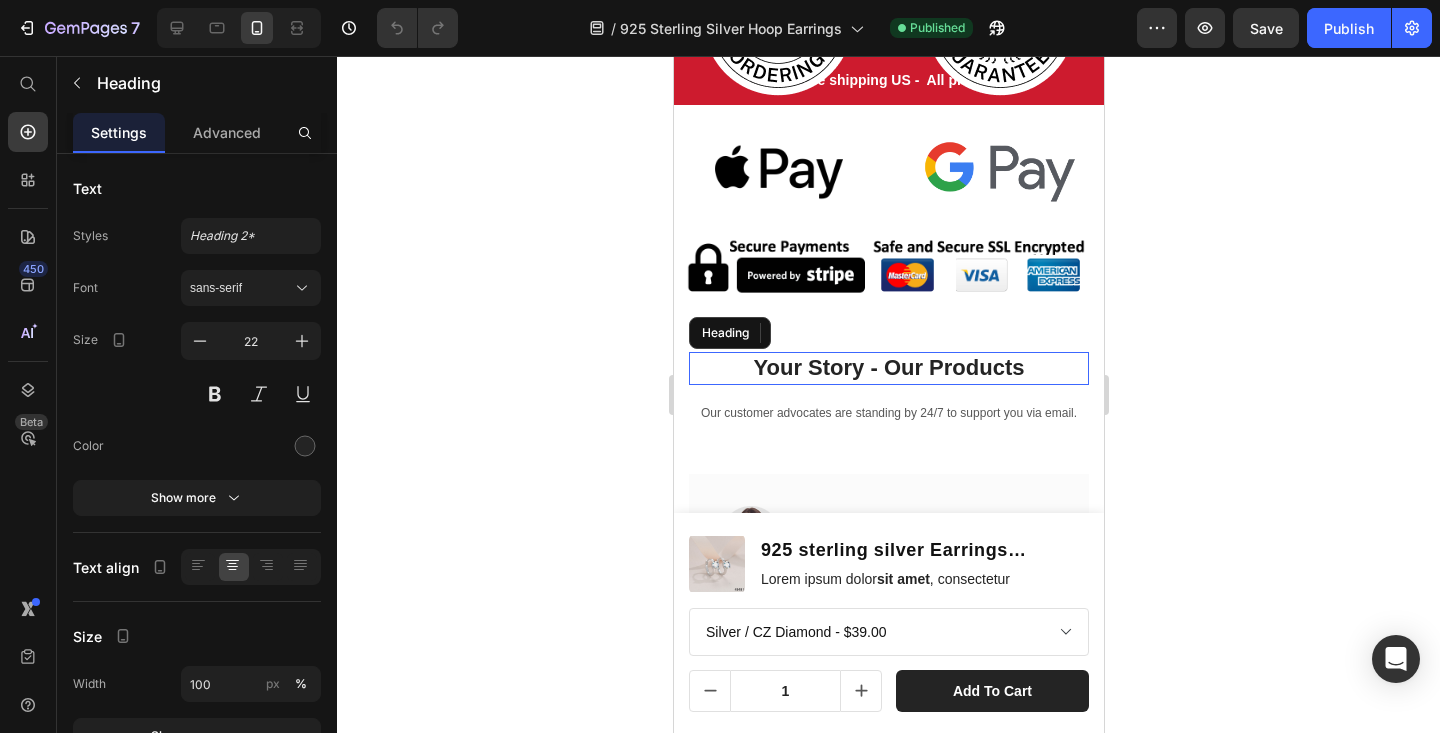 click on "Your Story - Our Products" at bounding box center (888, 368) 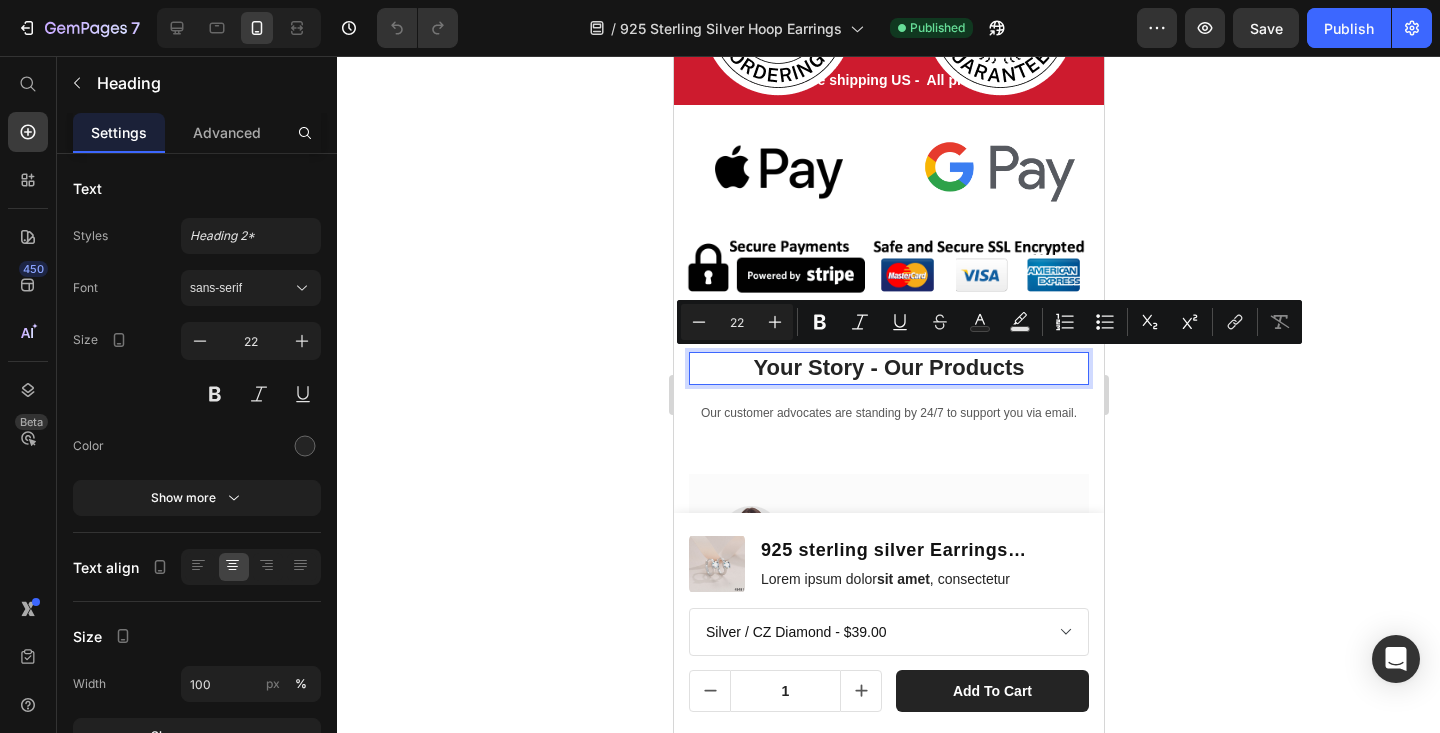 type 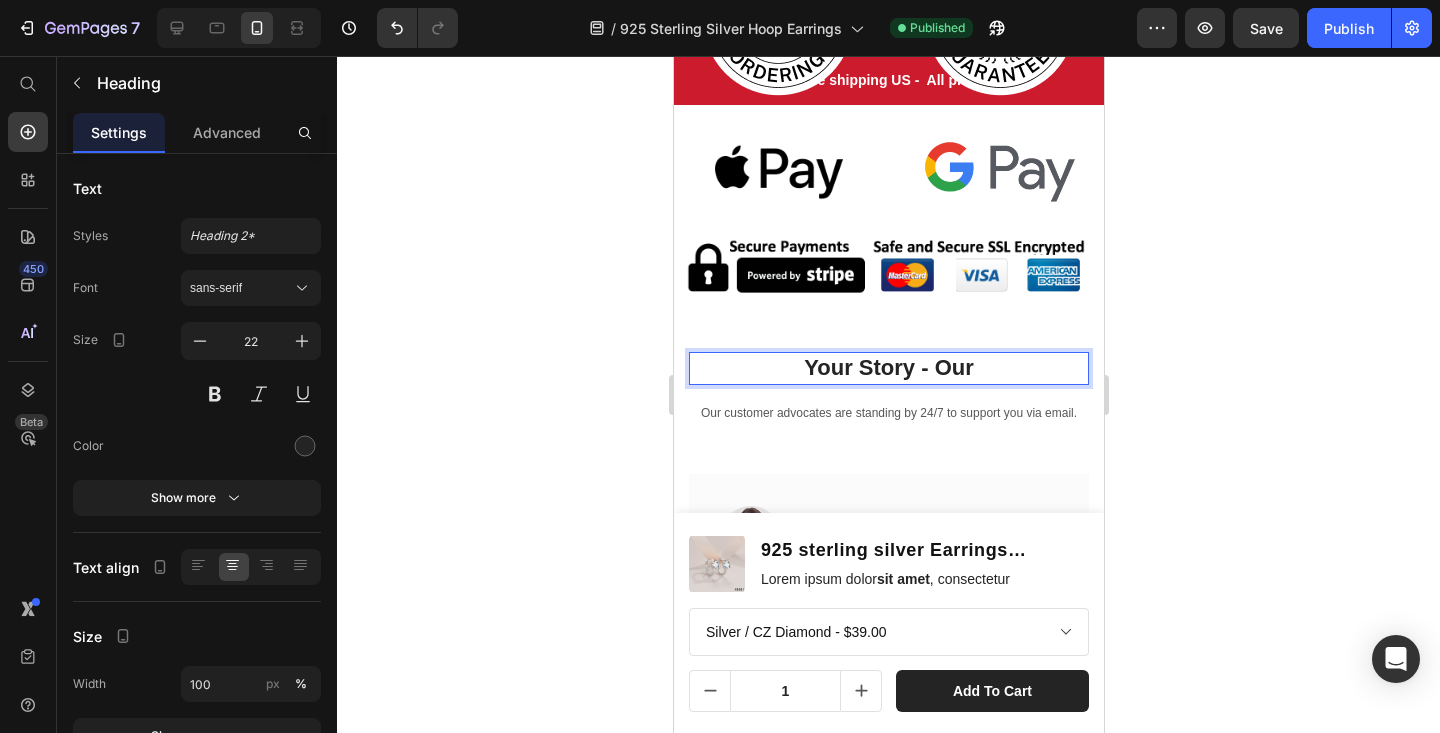 drag, startPoint x: 947, startPoint y: 364, endPoint x: 1017, endPoint y: 362, distance: 70.028564 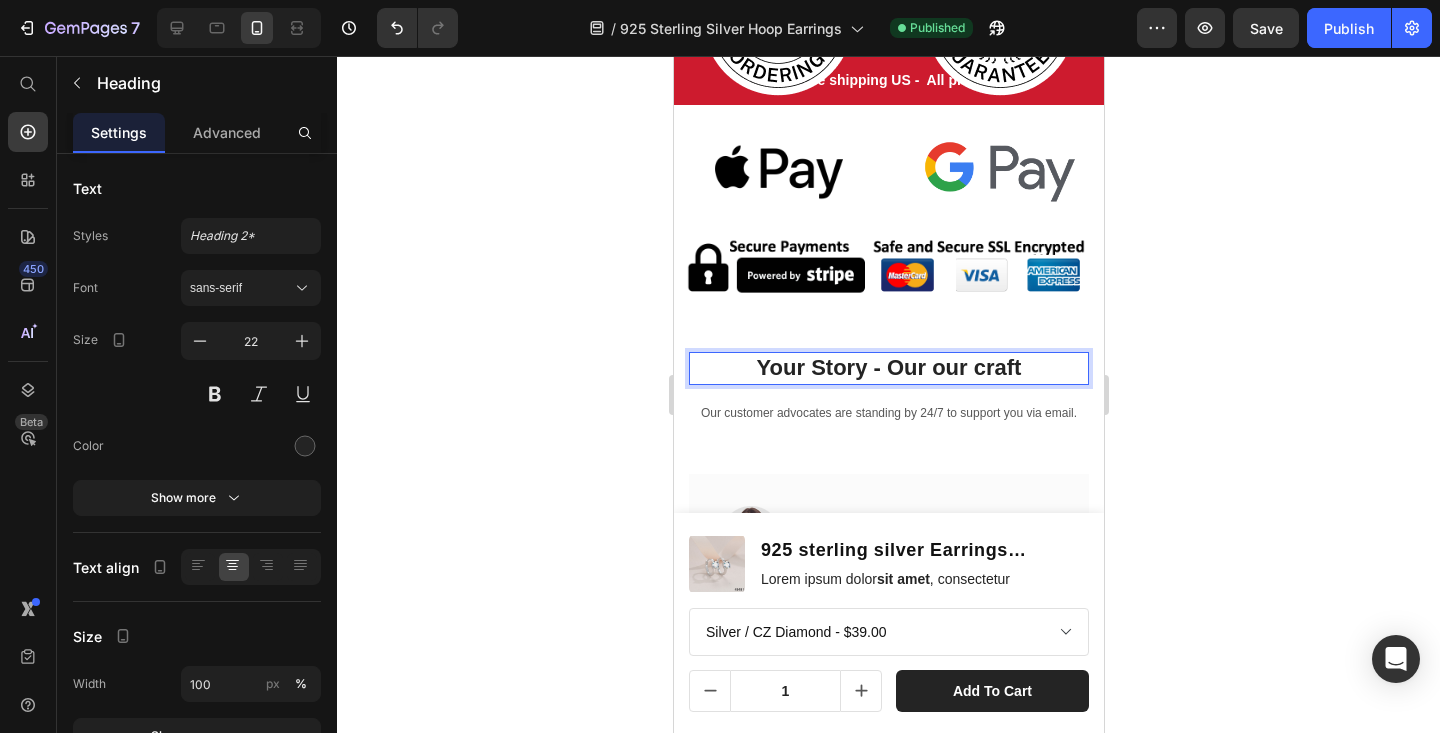 click on "Your Story - Our our craft" at bounding box center [888, 368] 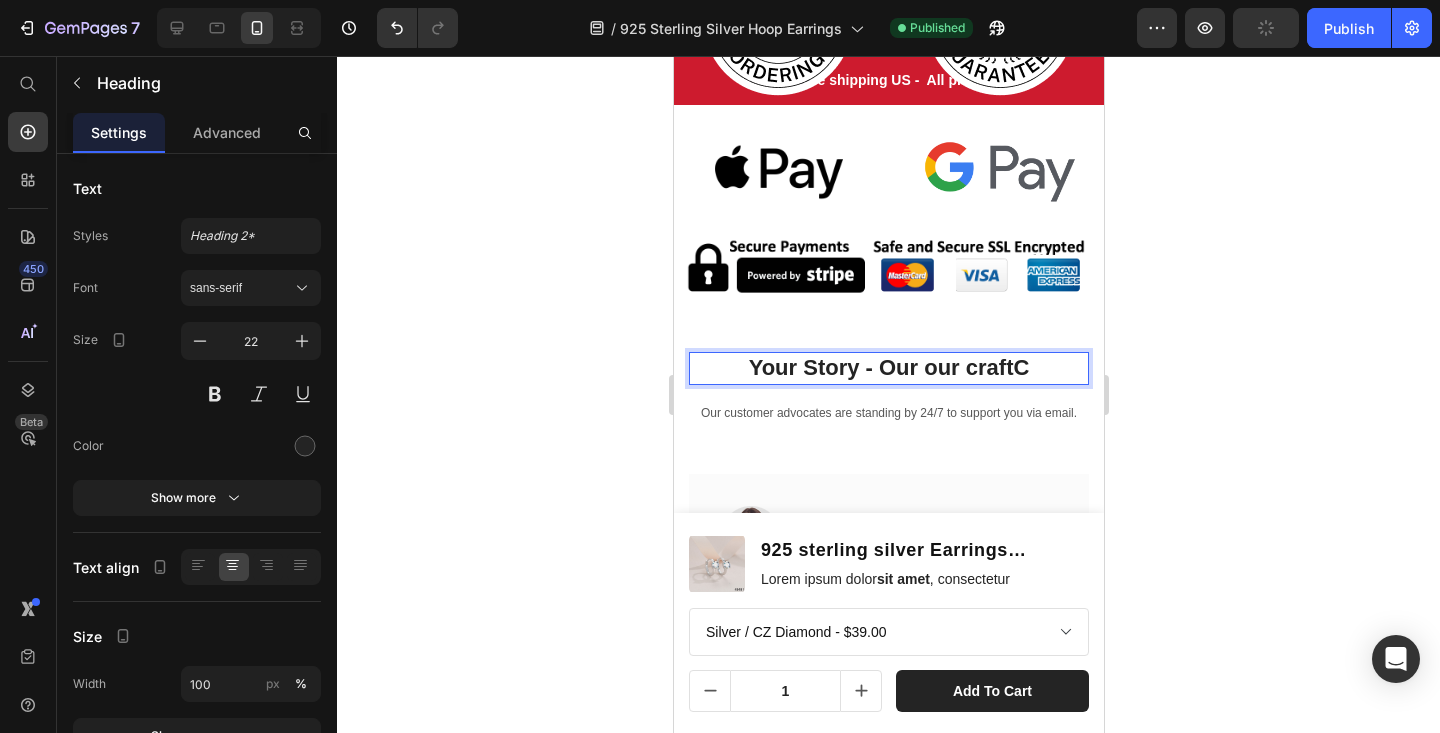 click on "Your Story - Our our craftC" at bounding box center (888, 368) 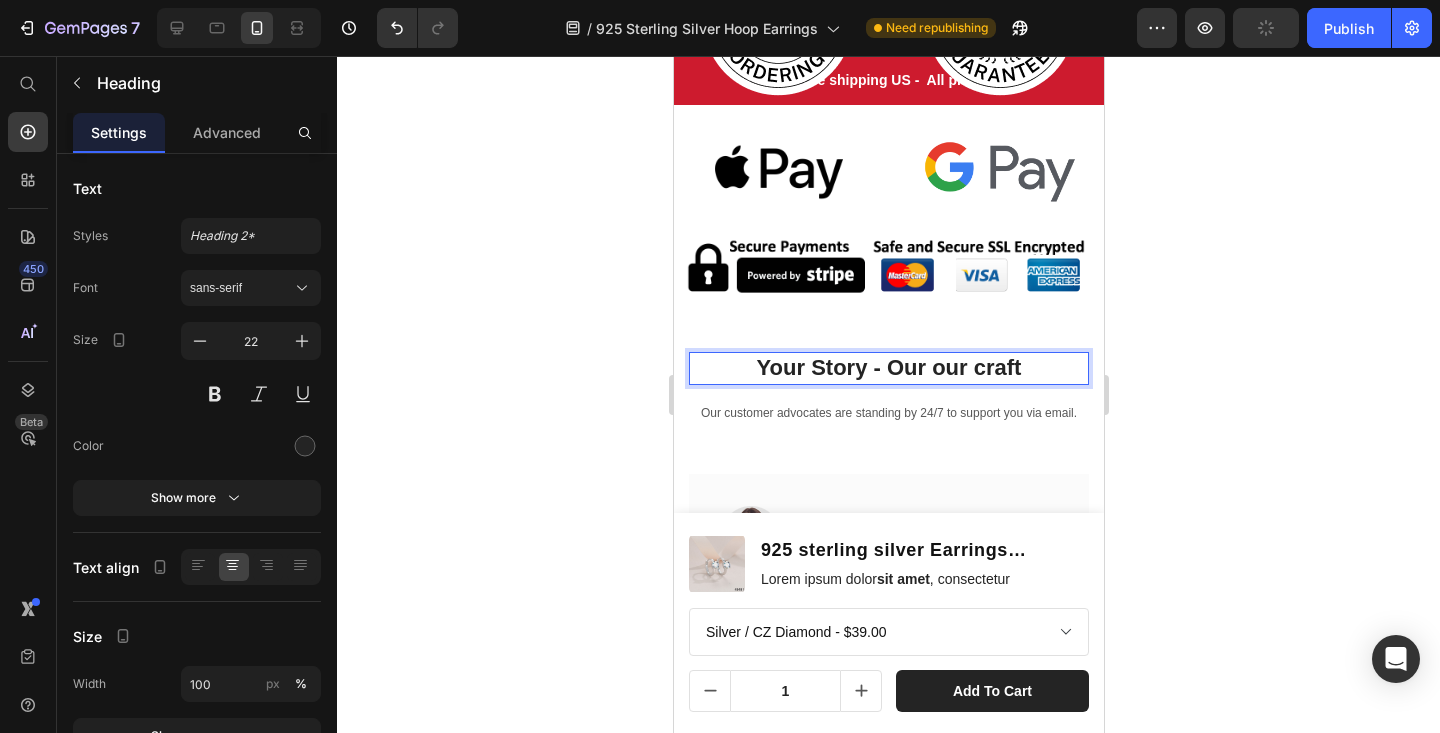 click on "Your Story - Our our craft" at bounding box center [888, 368] 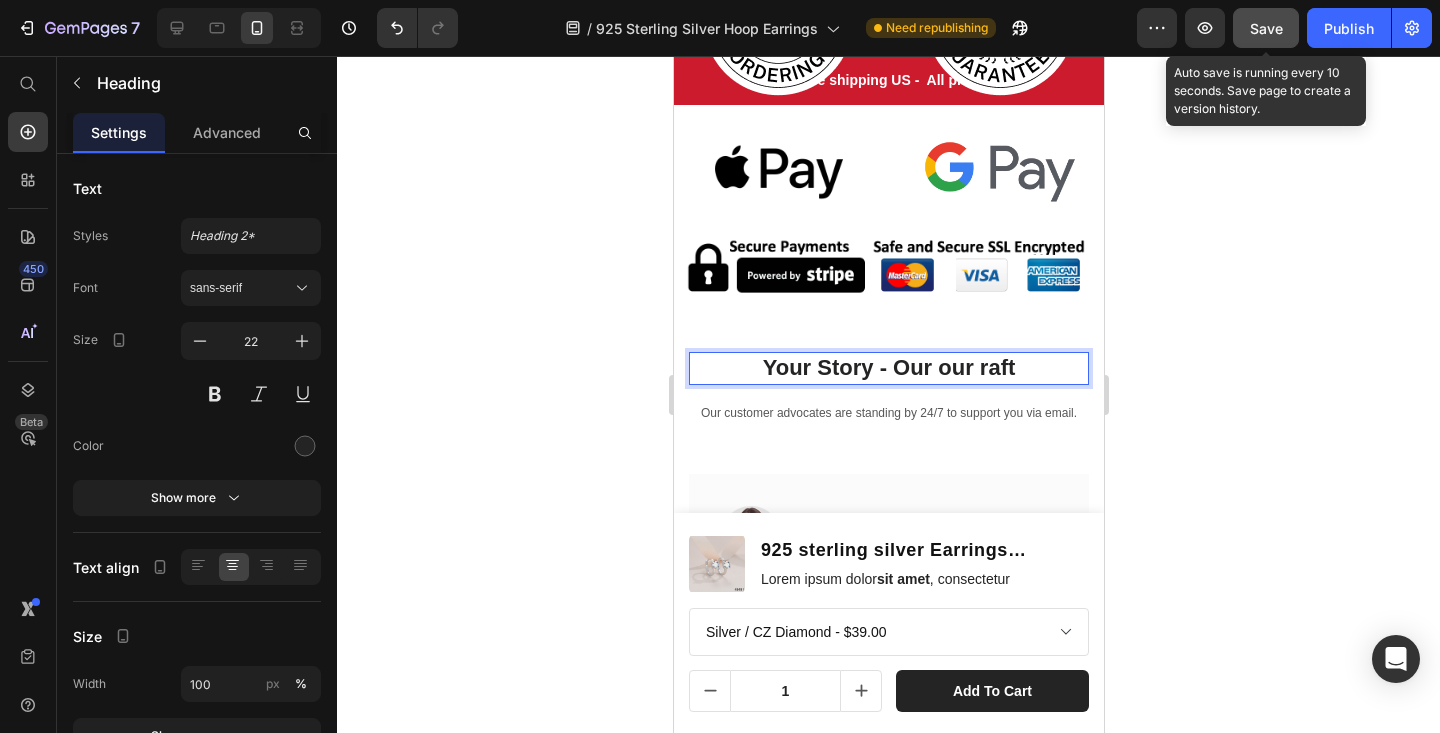 click on "Save" at bounding box center (1266, 28) 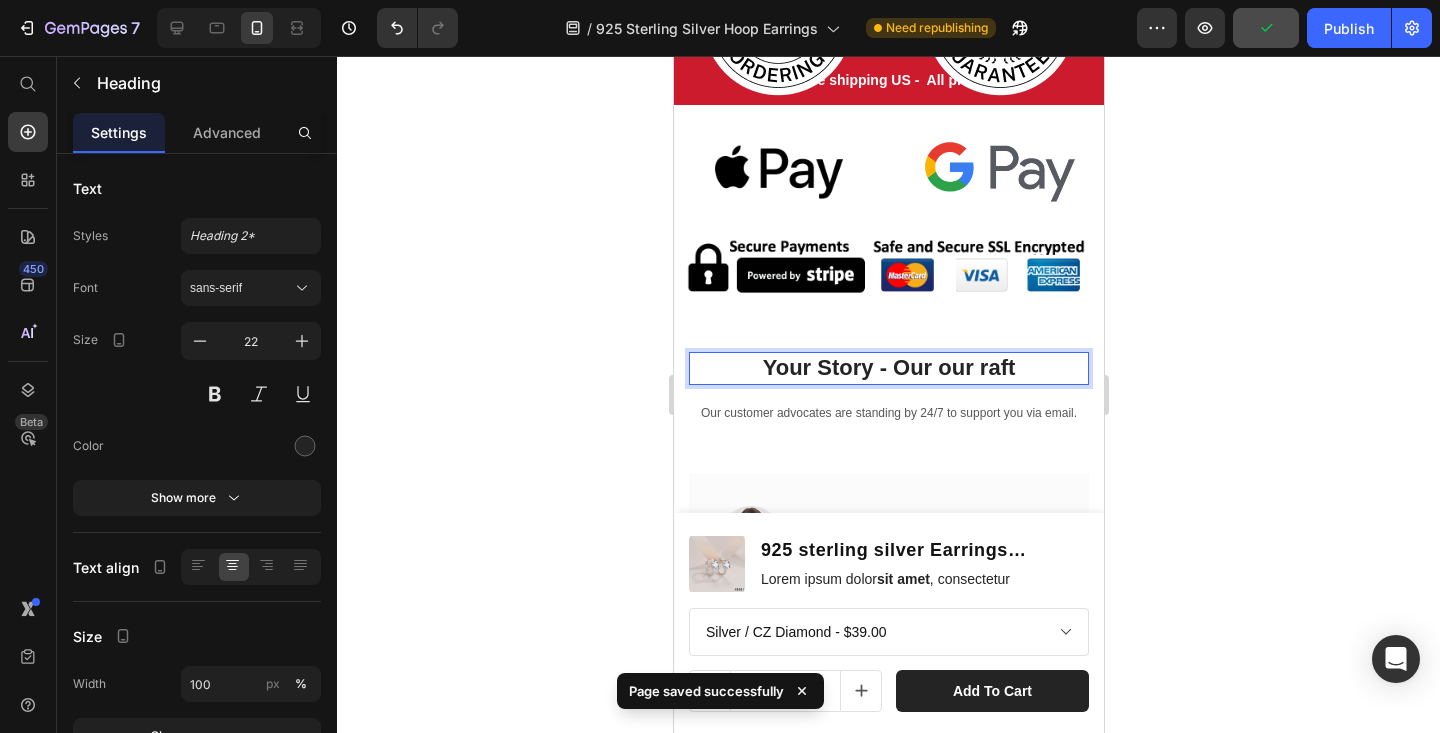 click on "Your Story - Our our raft" at bounding box center [888, 368] 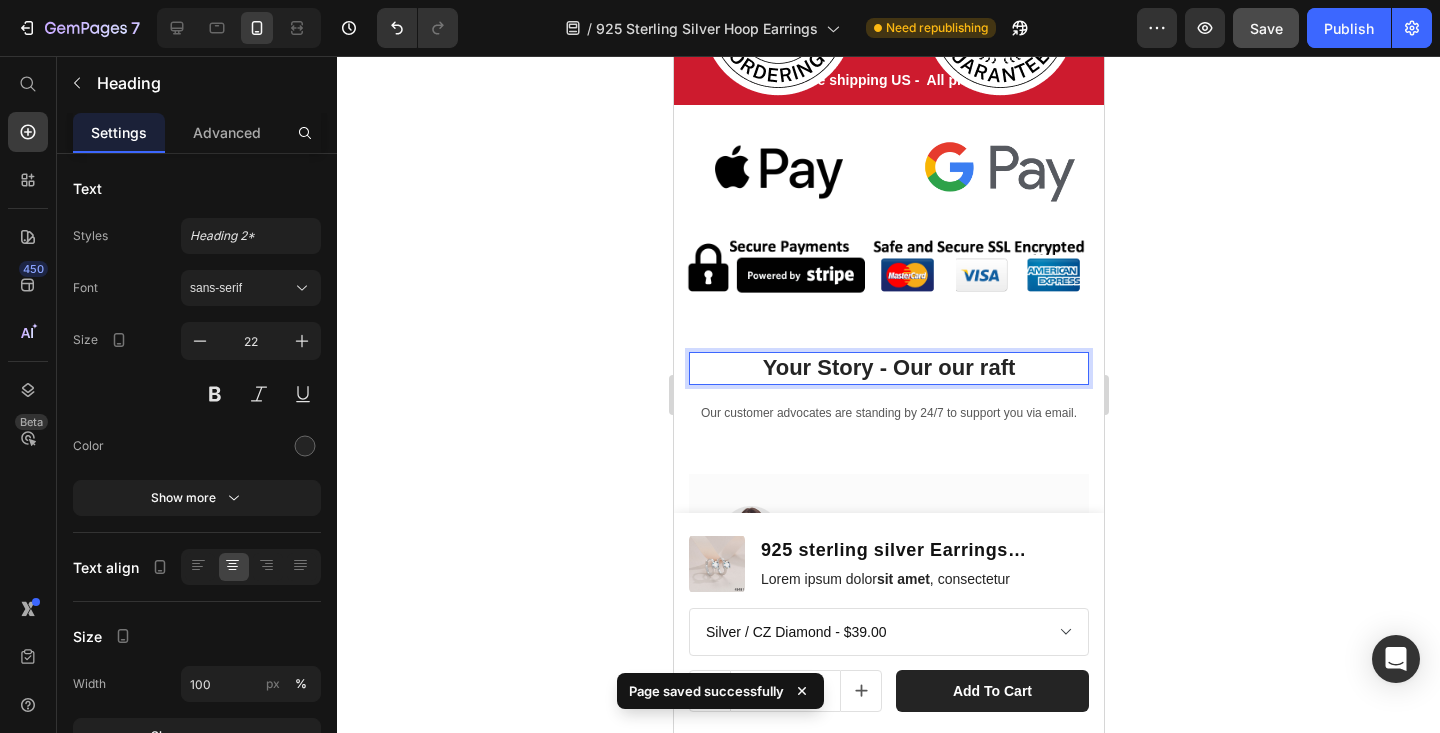click on "Your Story - Our our raft" at bounding box center (888, 368) 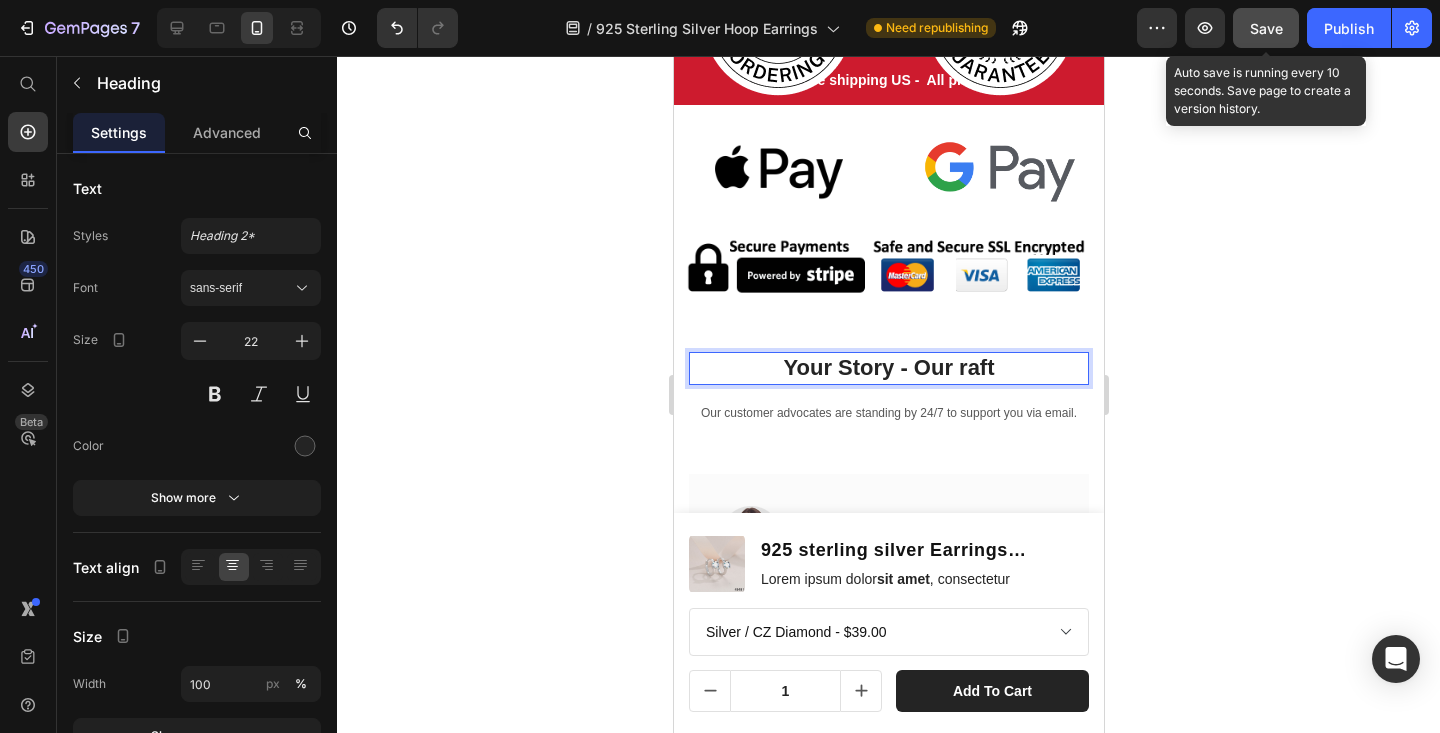 click on "Save" at bounding box center (1266, 28) 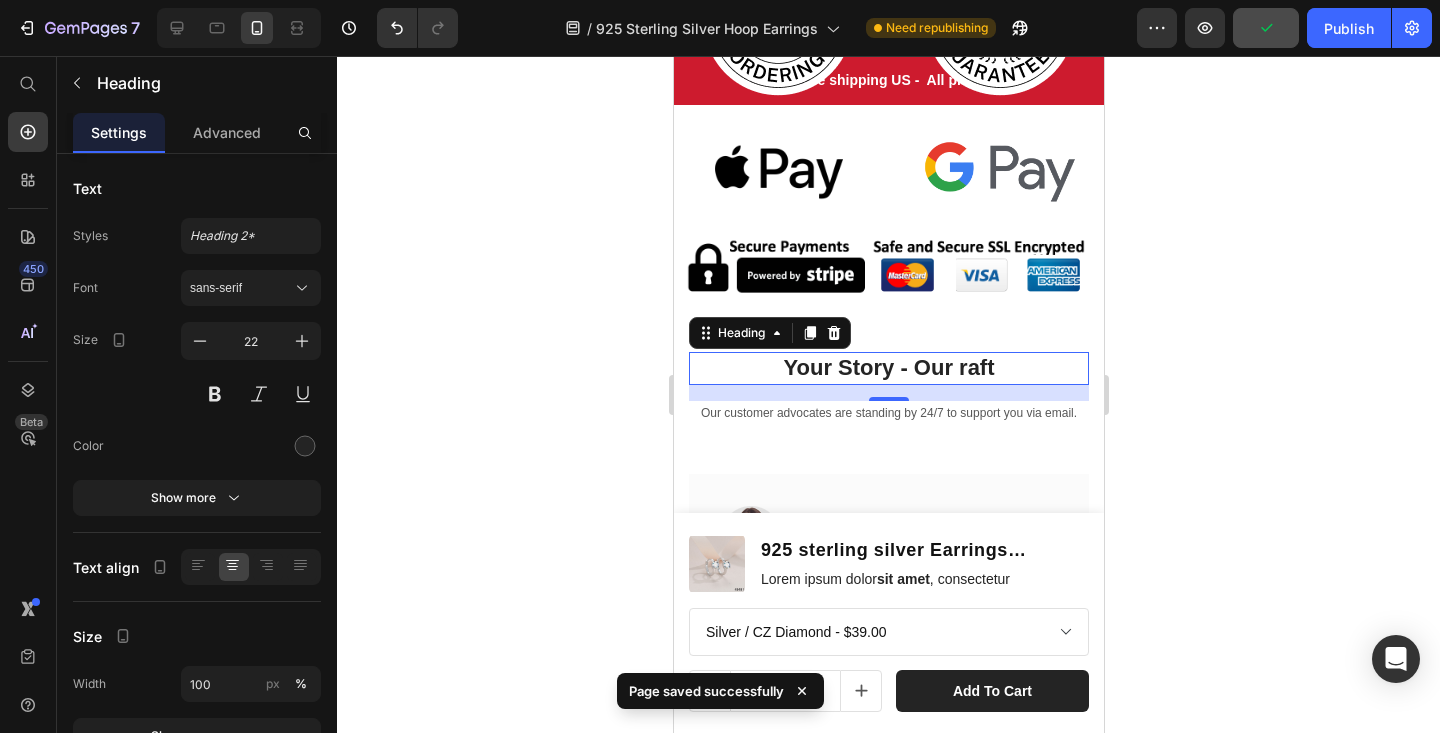 click on "Your Story - Our raft" at bounding box center (888, 368) 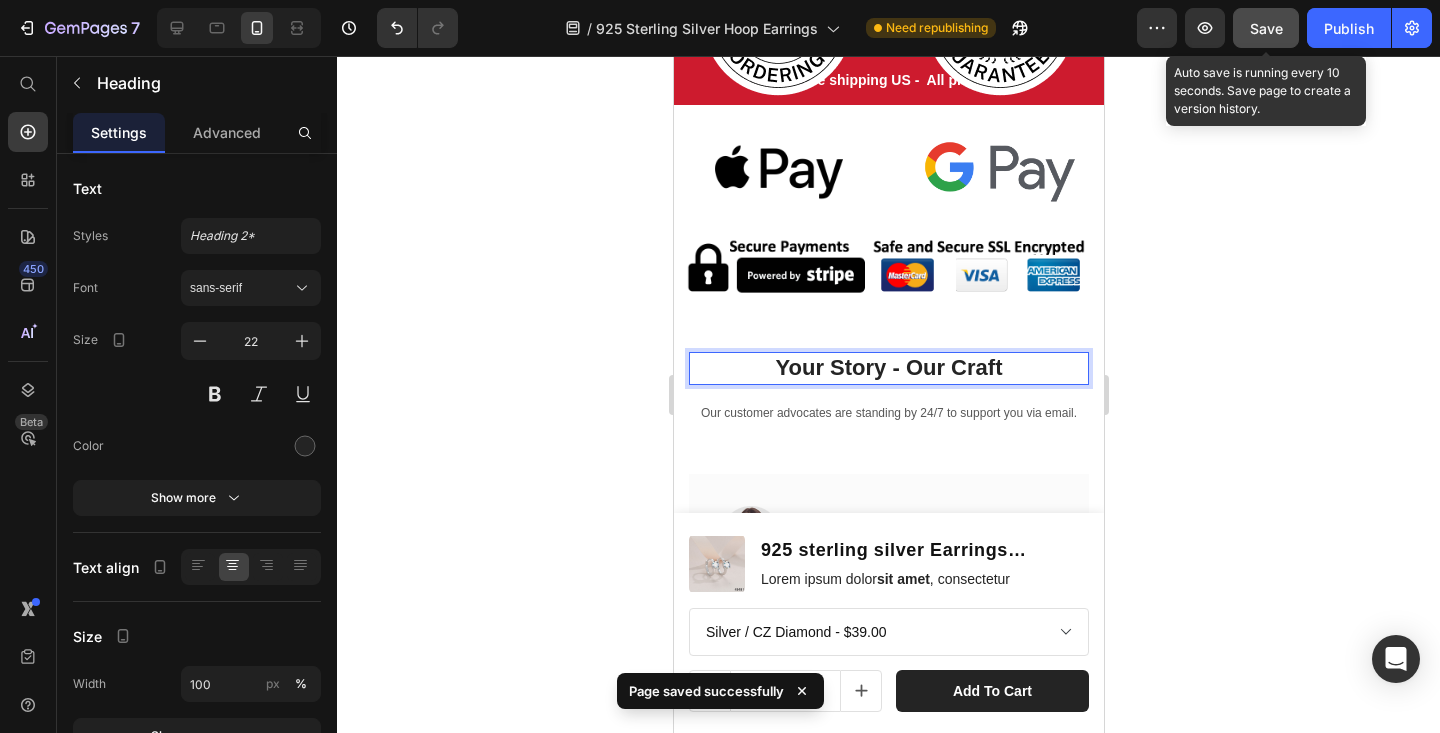click on "Save" at bounding box center [1266, 28] 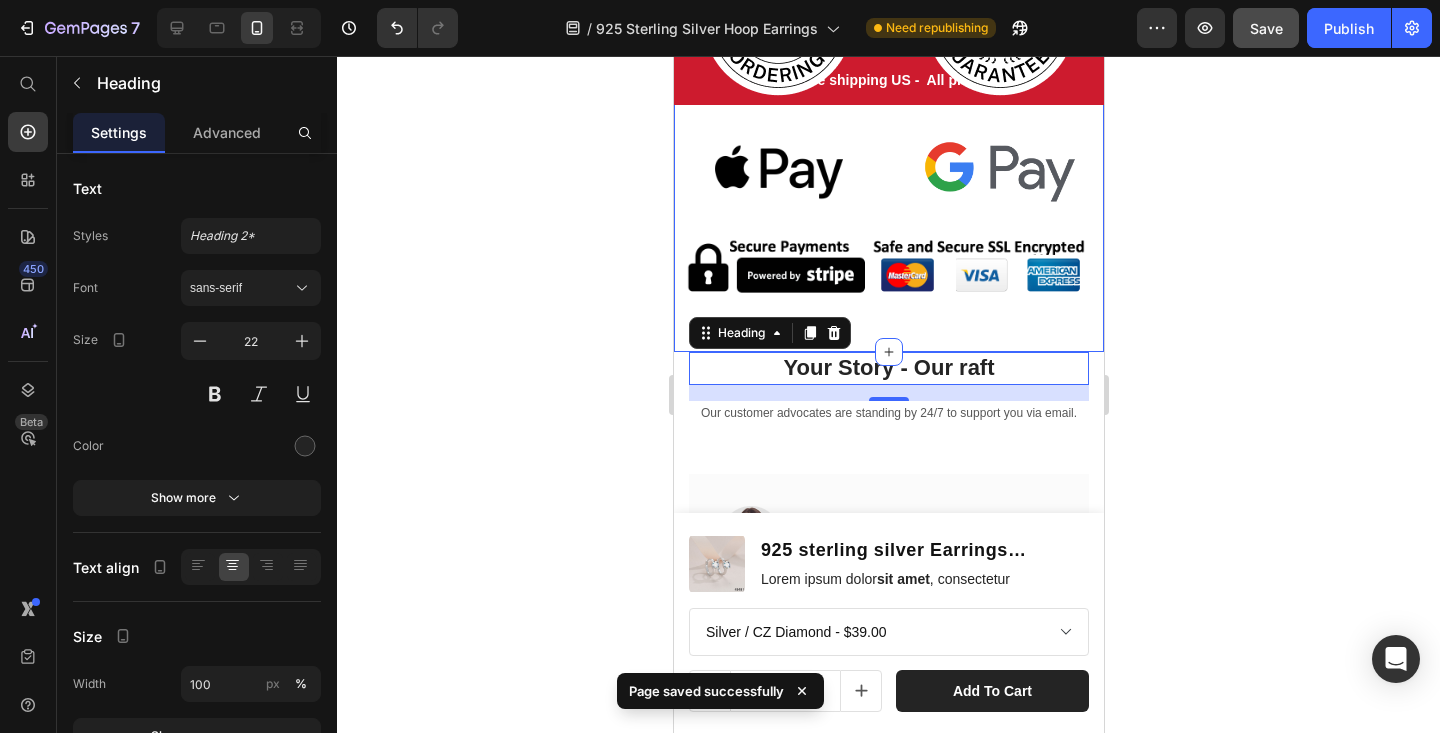 click on "Image Image Image Image Row Image Row Section 5" at bounding box center (888, 118) 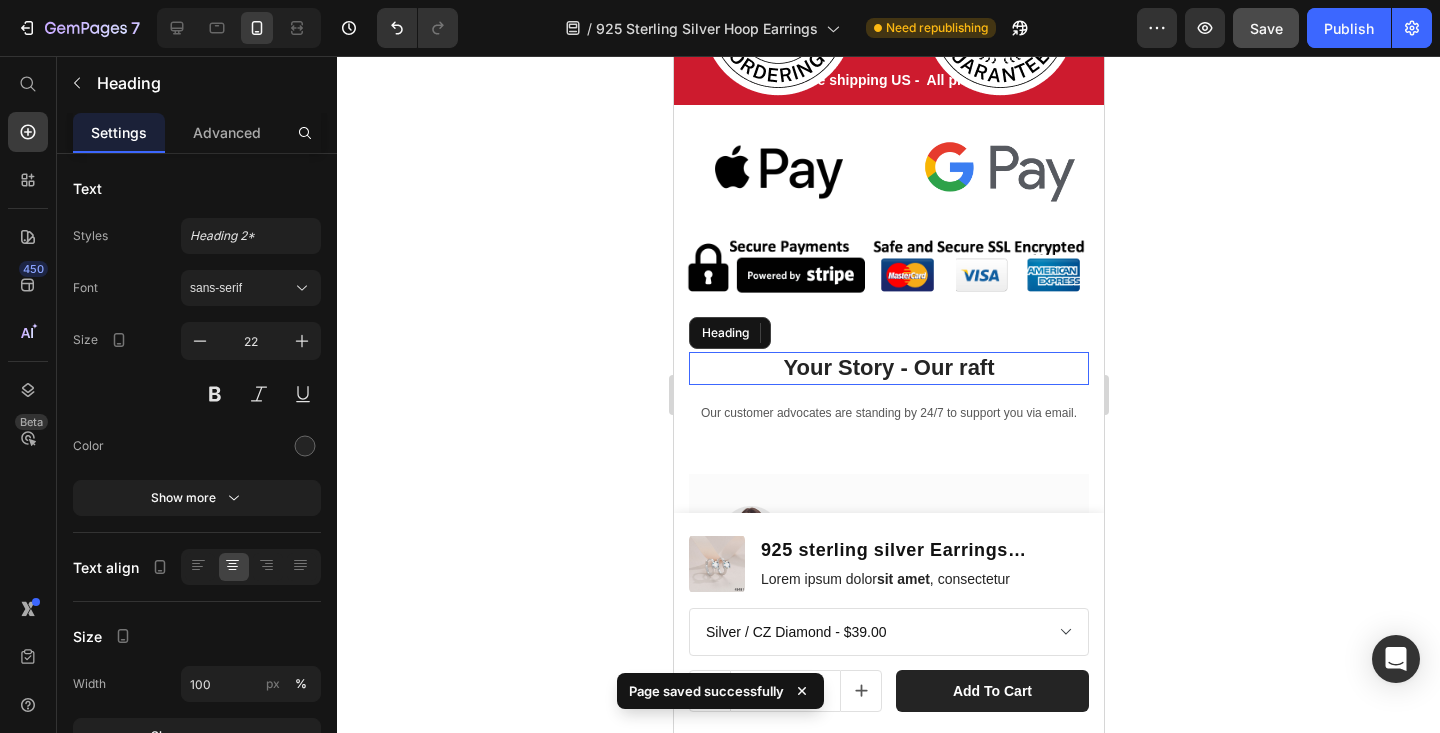 click on "Your Story - Our raft" at bounding box center [888, 368] 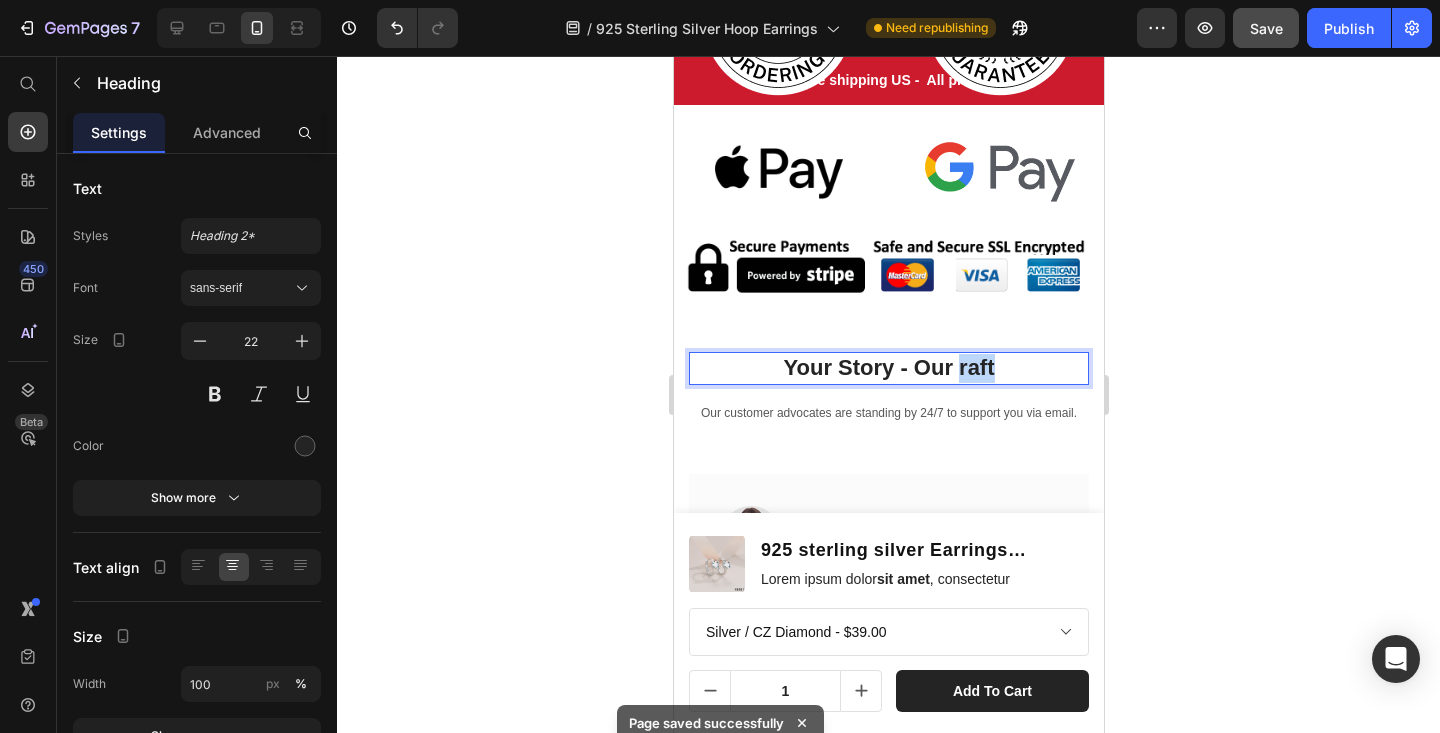 click on "Your Story - Our raft" at bounding box center [888, 368] 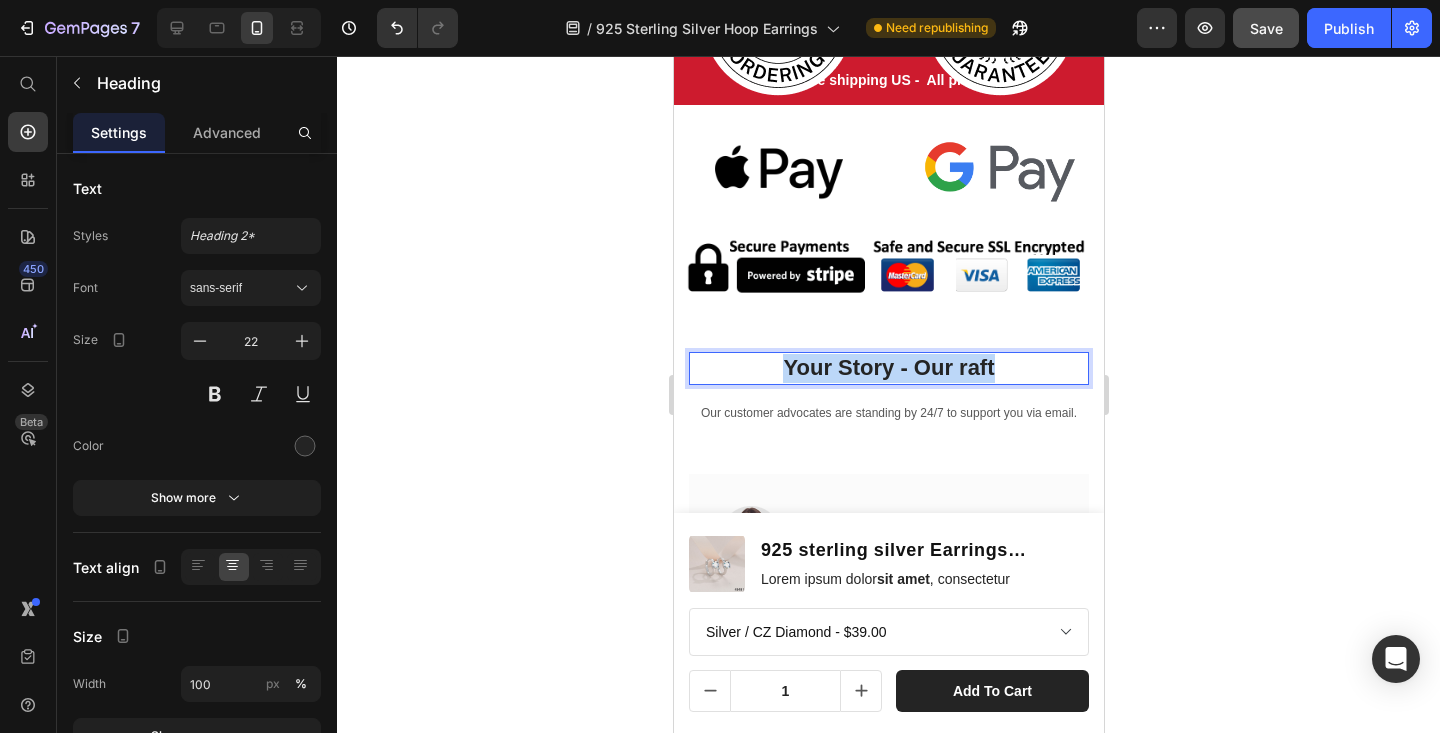 click on "Your Story - Our raft" at bounding box center [888, 368] 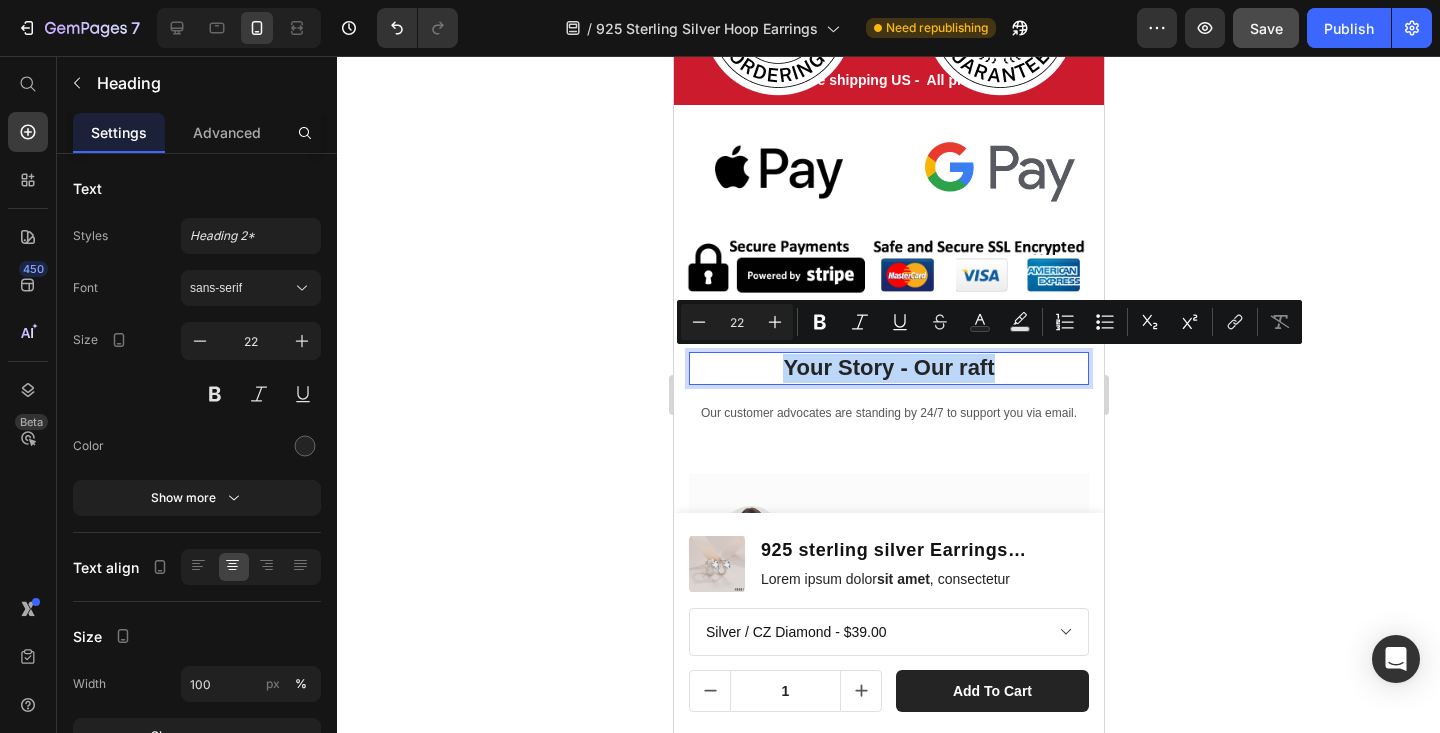 click on "Your Story - Our raft" at bounding box center (888, 368) 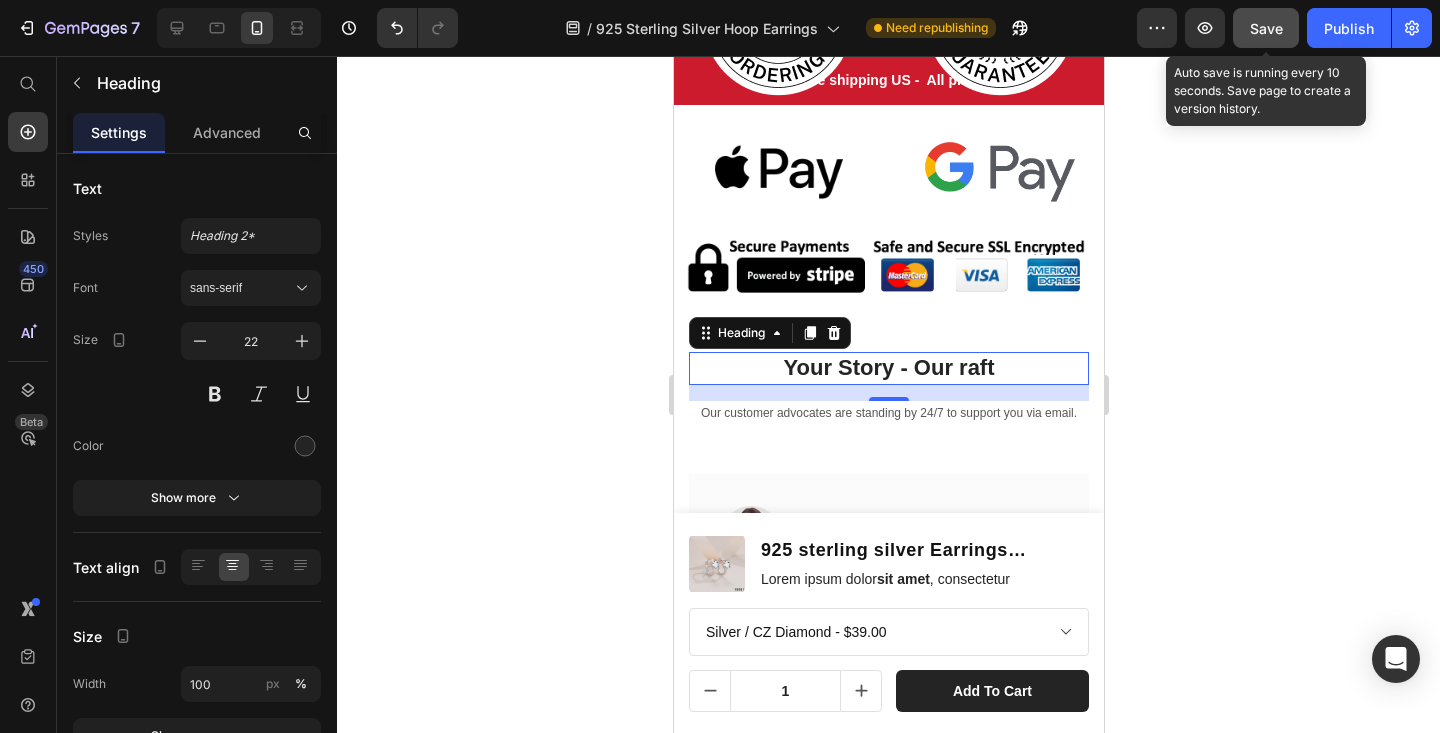 click on "Save" at bounding box center (1266, 28) 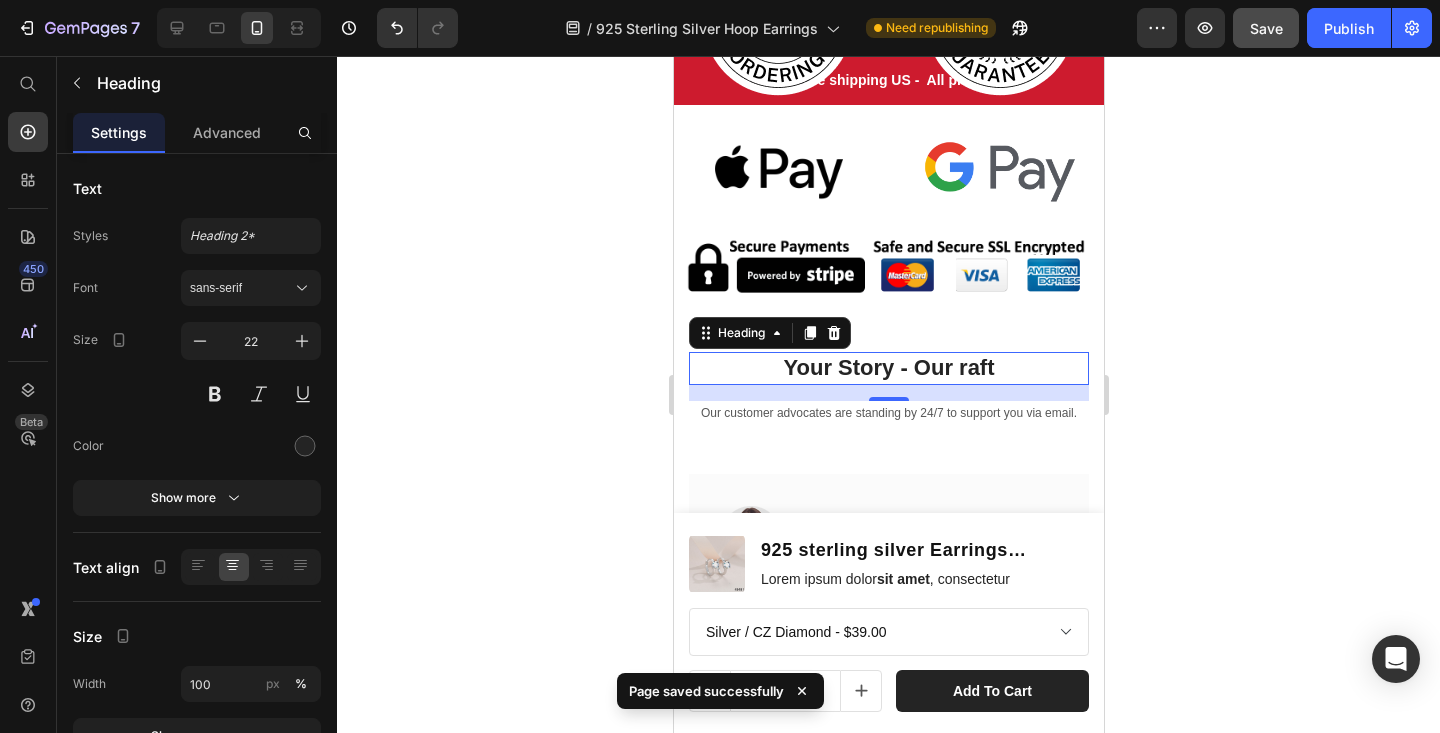 click on "Your Story - Our raft" at bounding box center [888, 368] 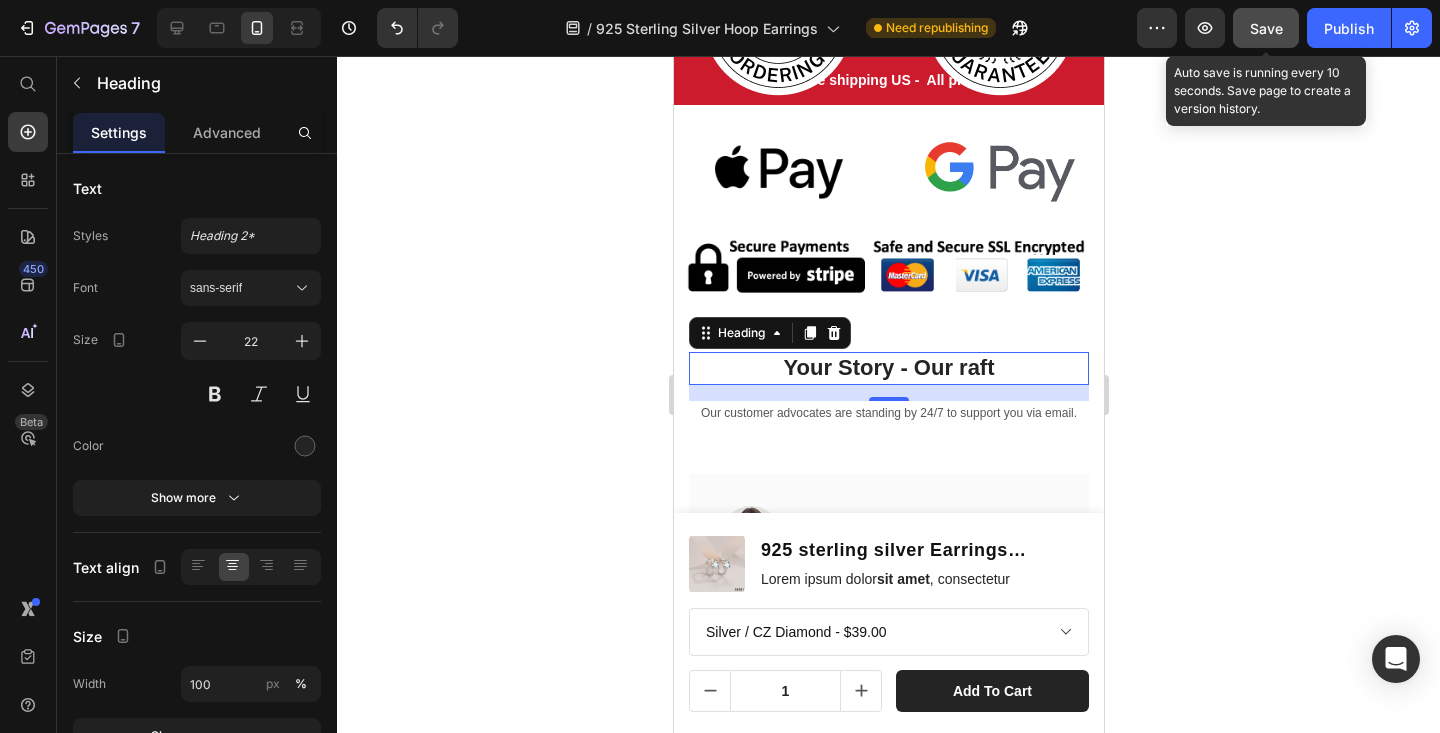 click on "Save" at bounding box center [1266, 28] 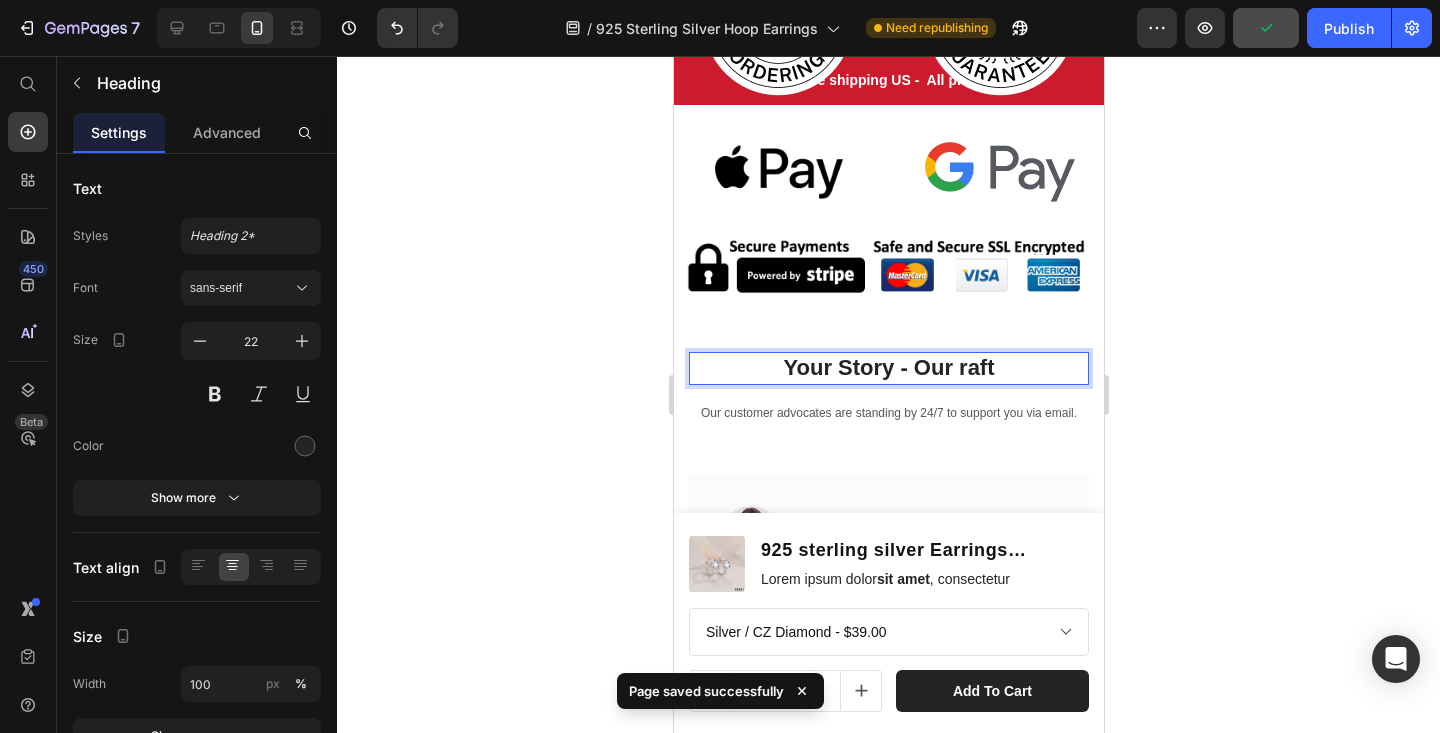 click on "Your Story - Our raft" at bounding box center (888, 368) 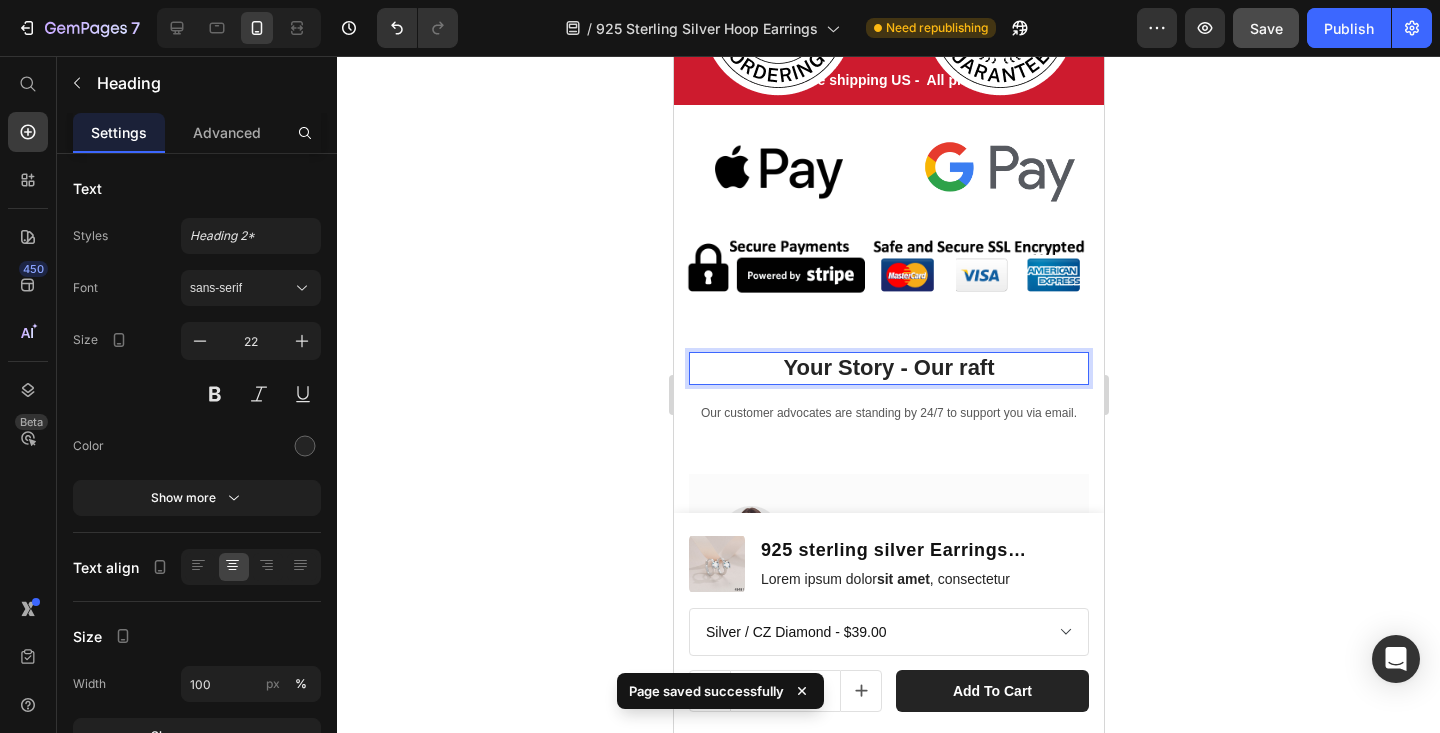 click on "Your Story - Our raft" at bounding box center [888, 368] 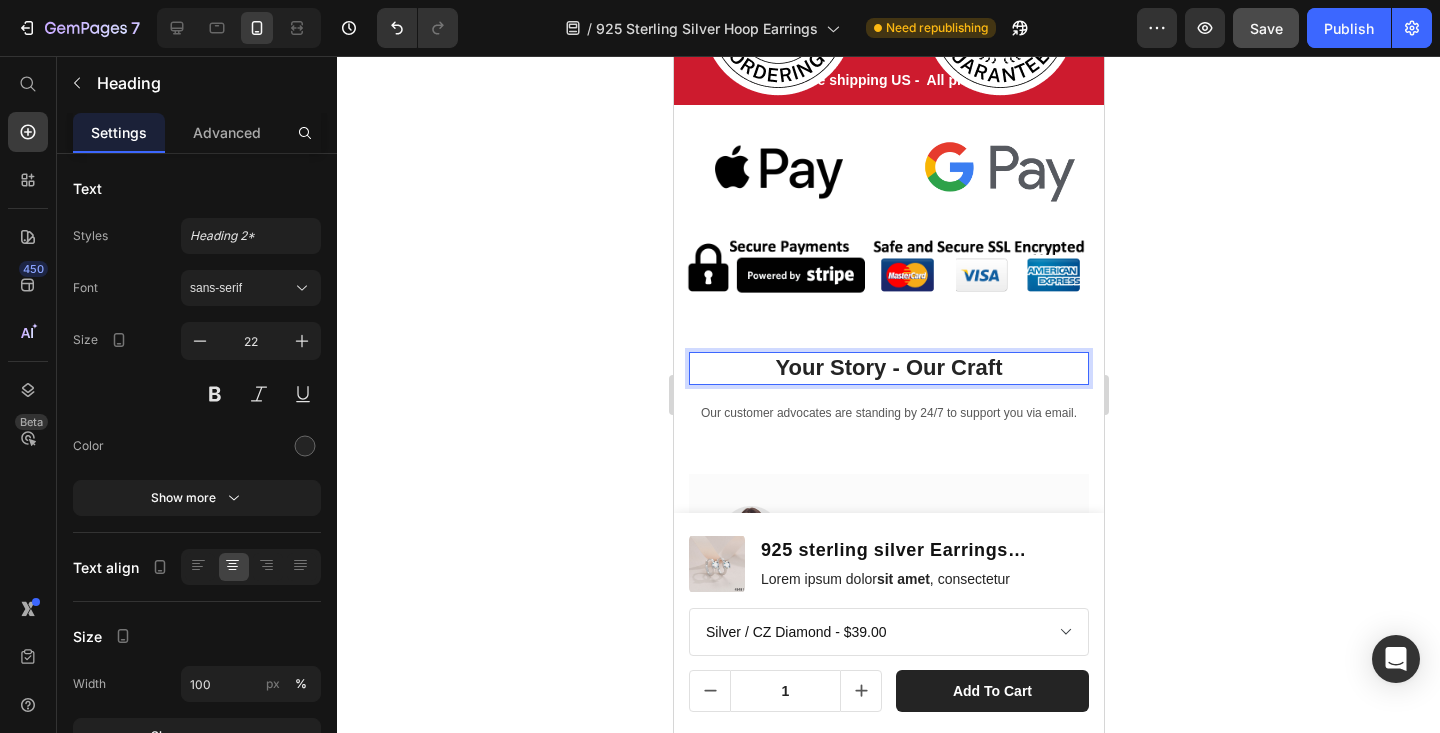 click on "Your Story - Our Craft" at bounding box center (888, 368) 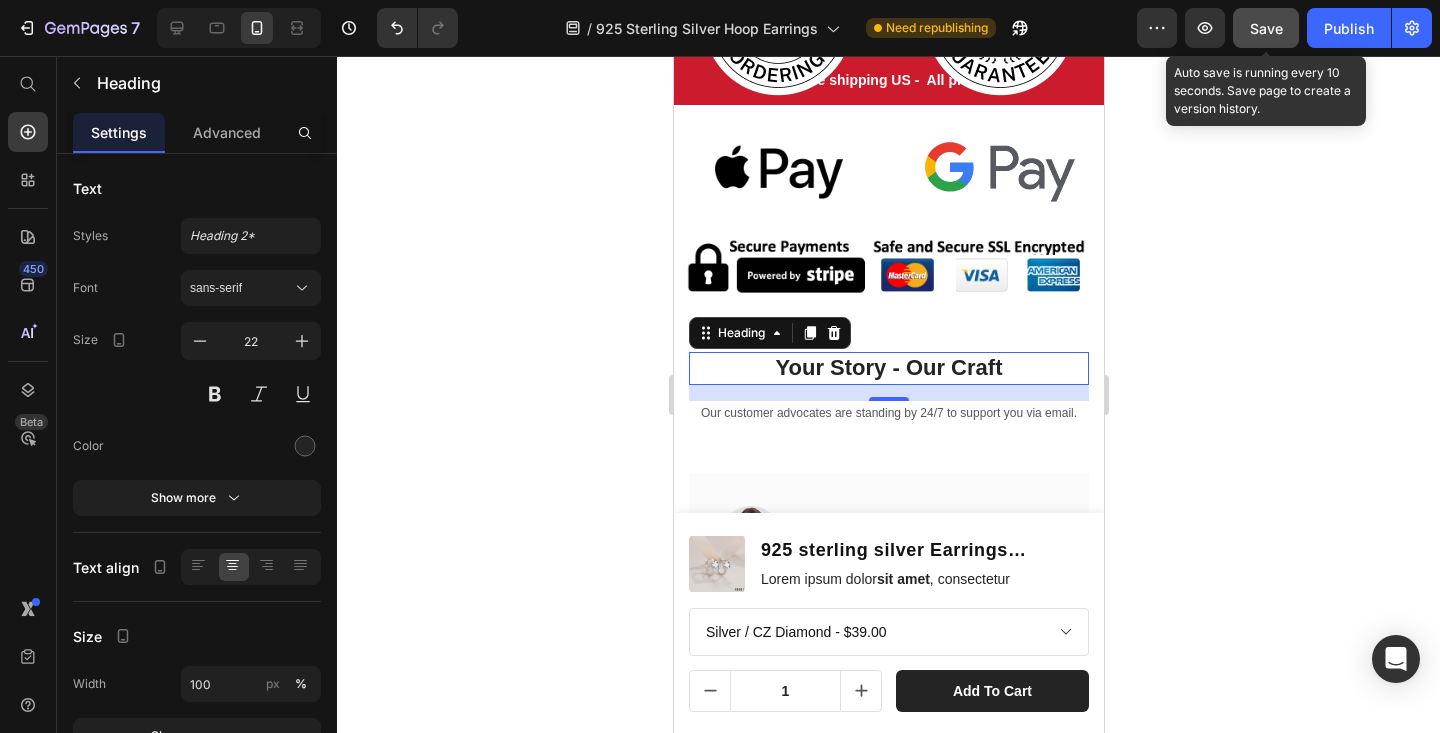 click on "Save" at bounding box center (1266, 28) 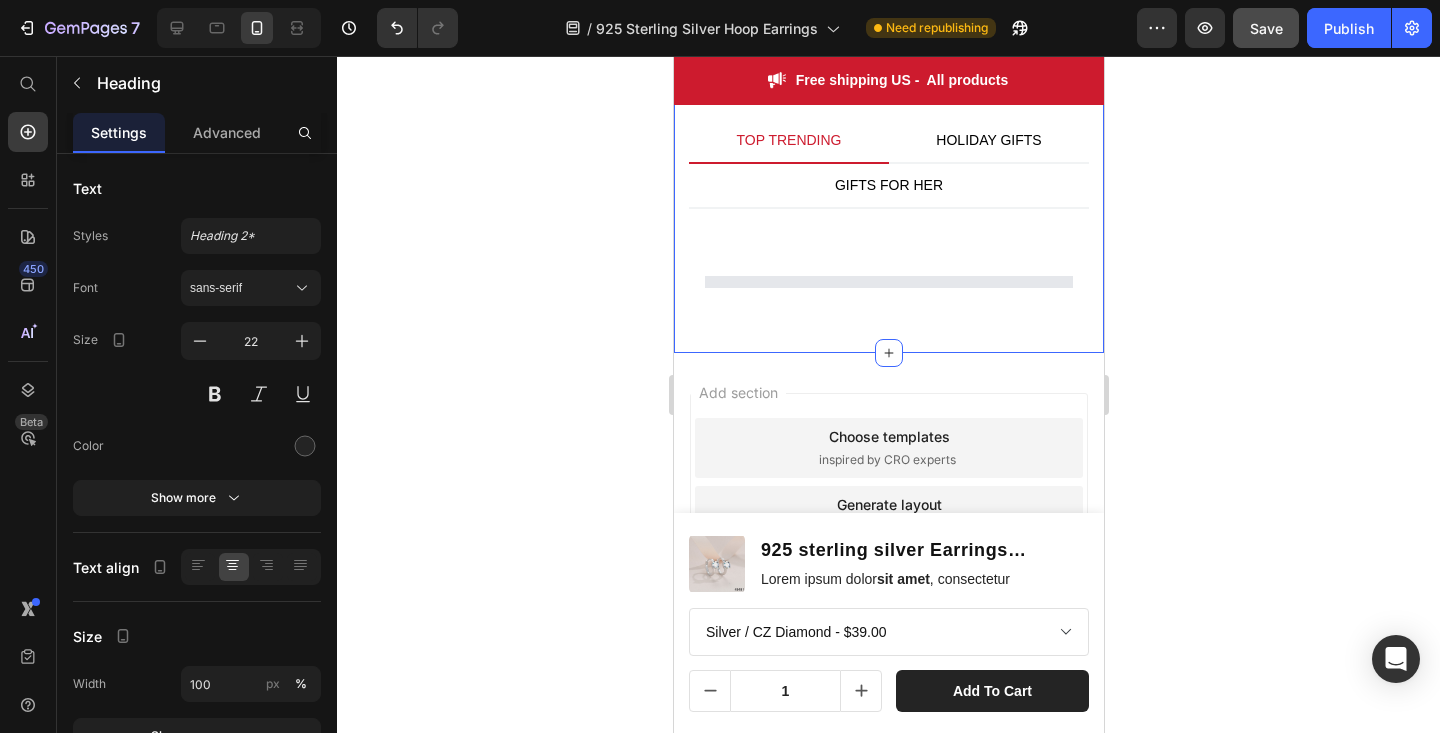 scroll, scrollTop: 3875, scrollLeft: 0, axis: vertical 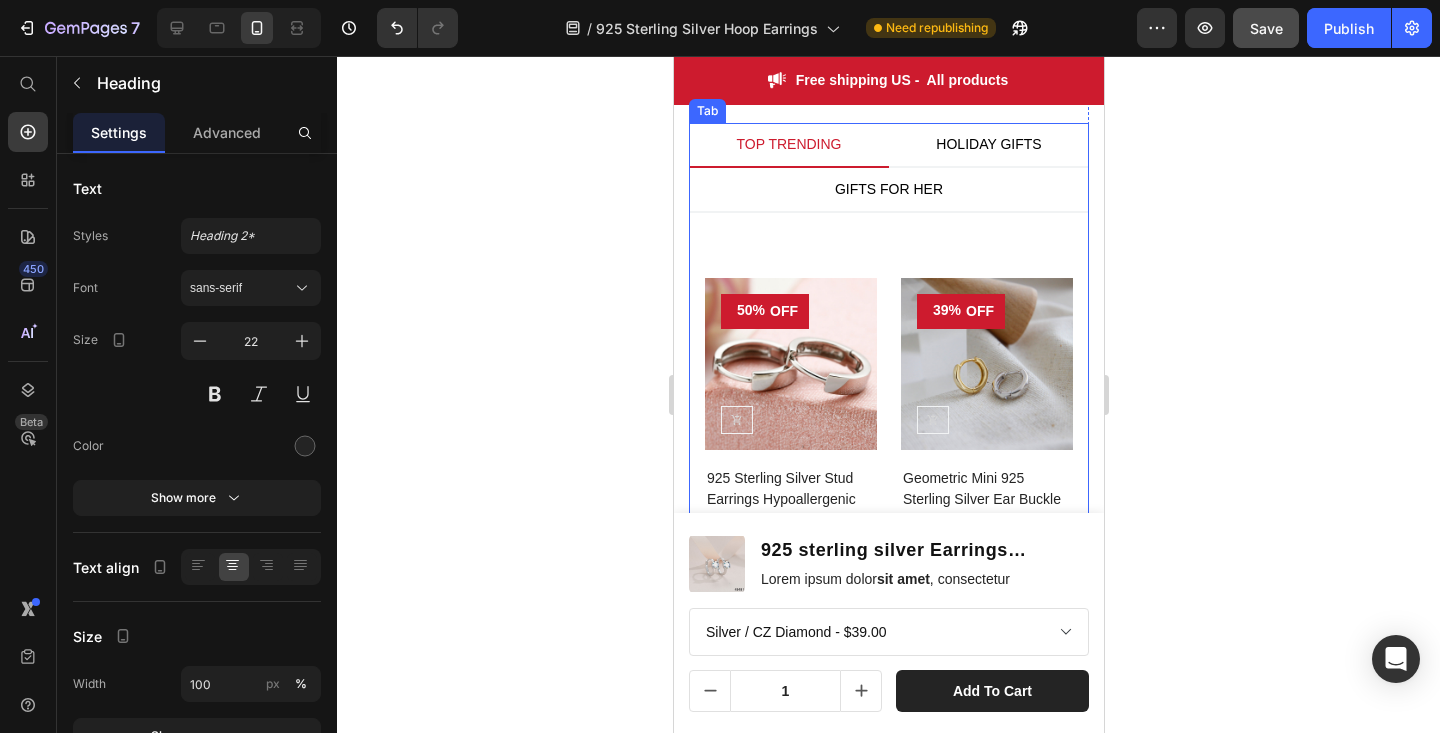 select on "Moisanite Diamond" 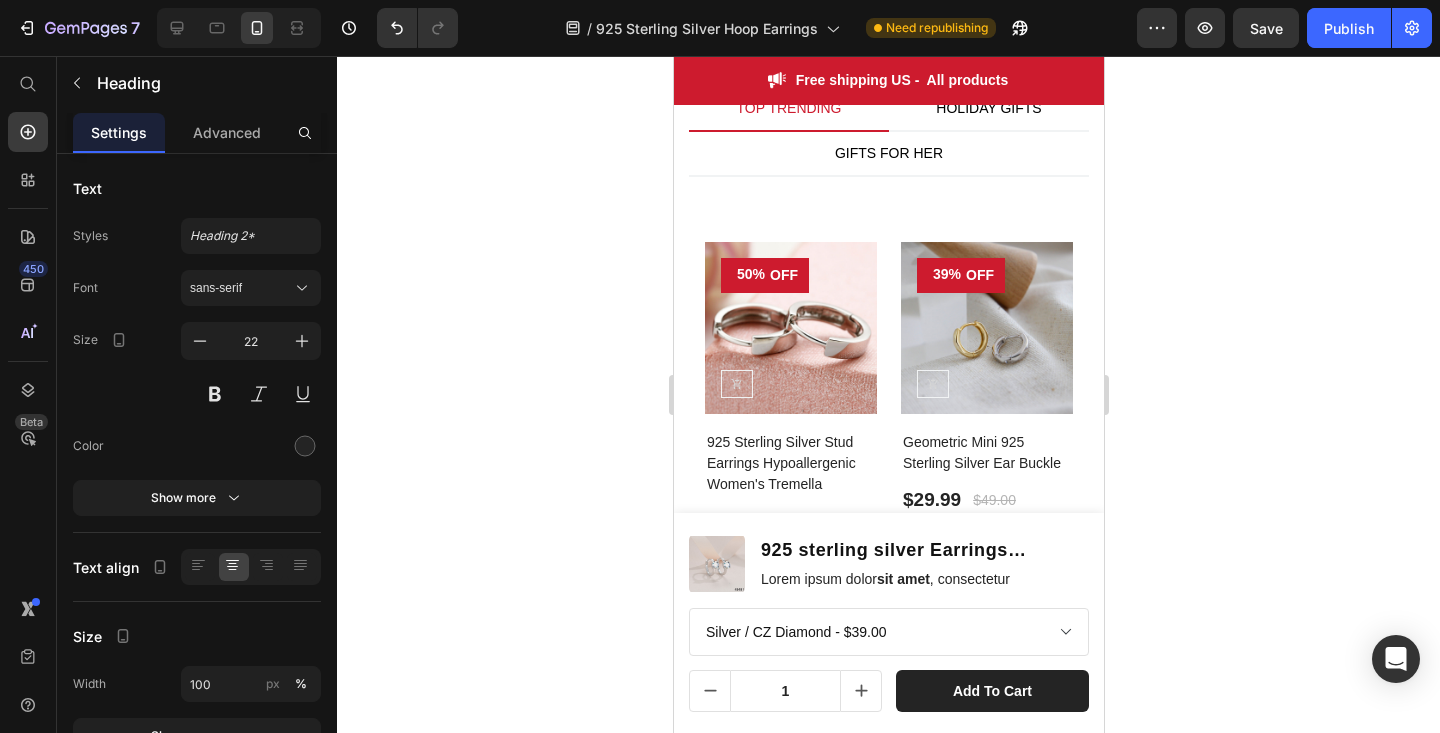 scroll, scrollTop: 3018, scrollLeft: 0, axis: vertical 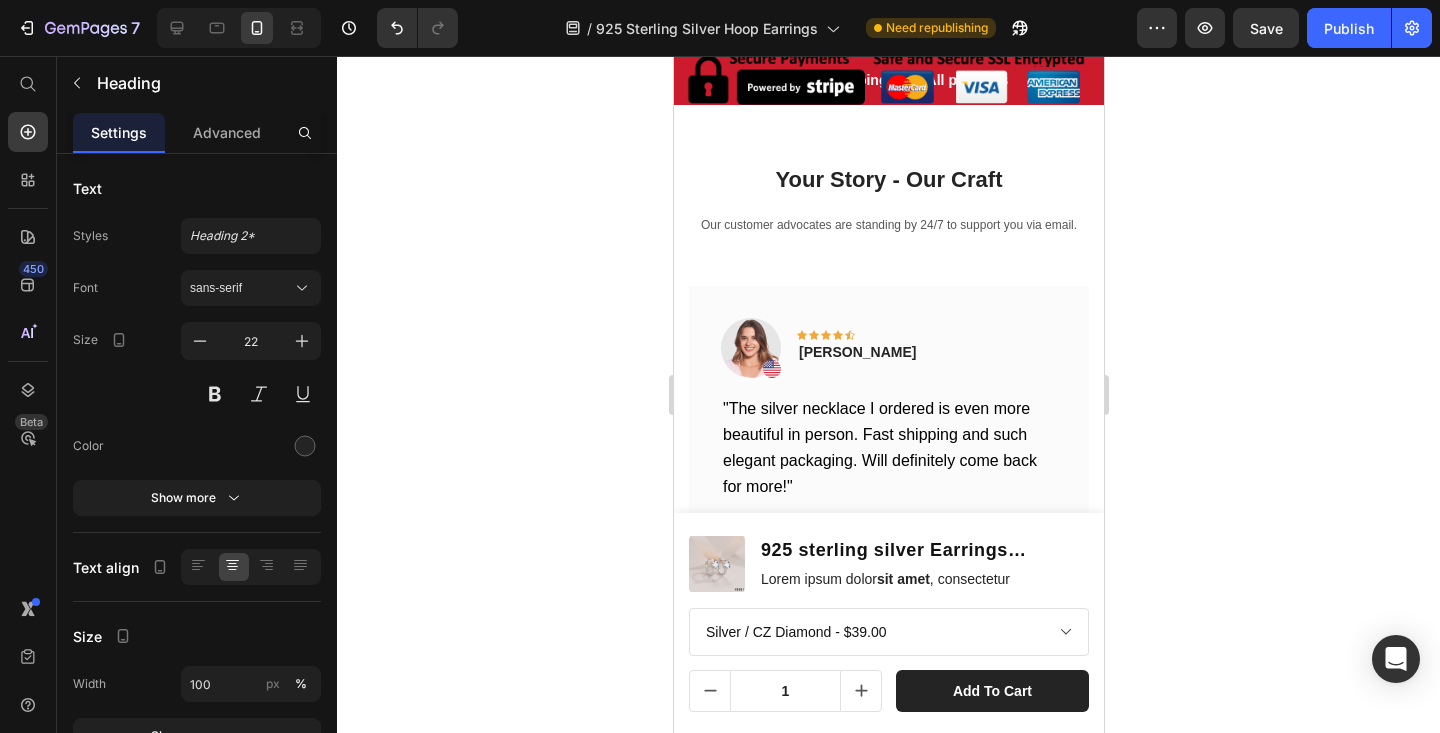 click on "Save" at bounding box center [1266, 28] 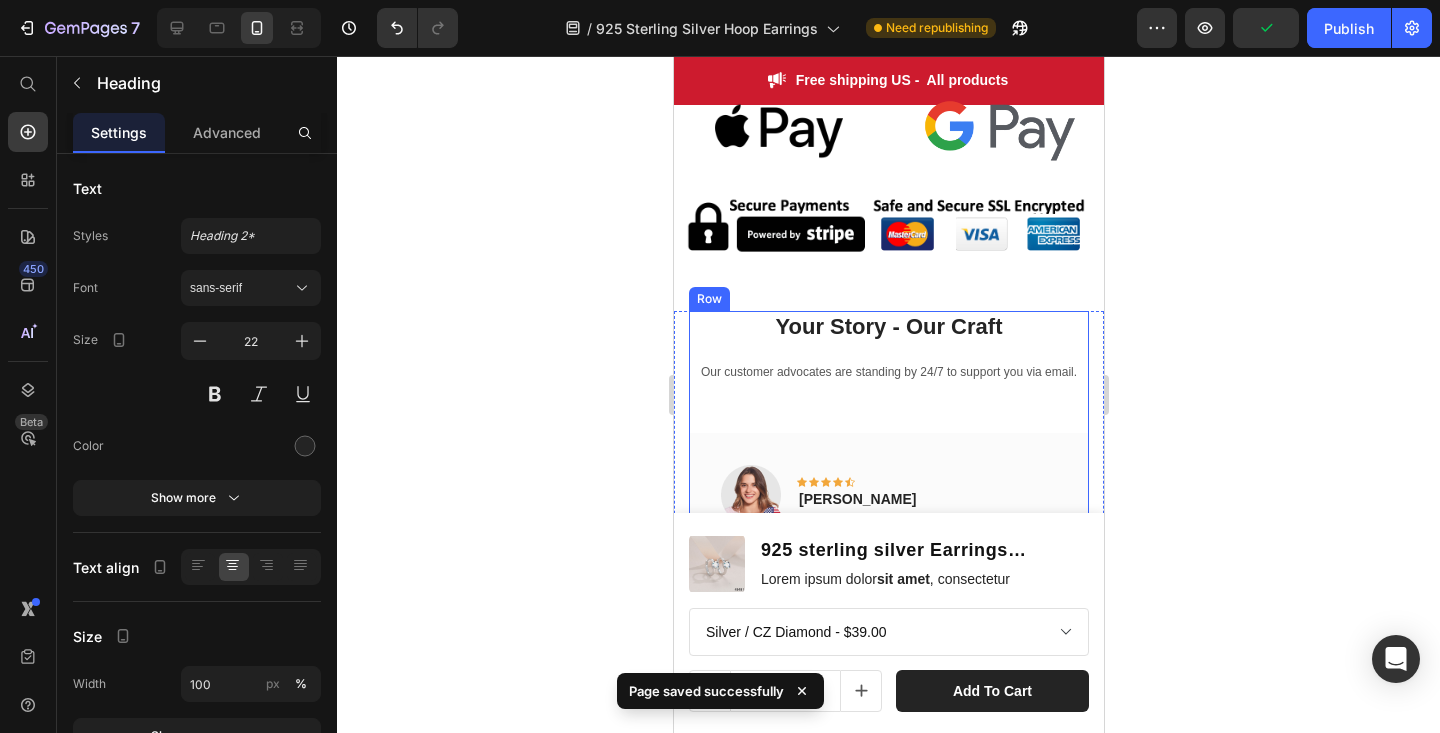 scroll, scrollTop: 2890, scrollLeft: 0, axis: vertical 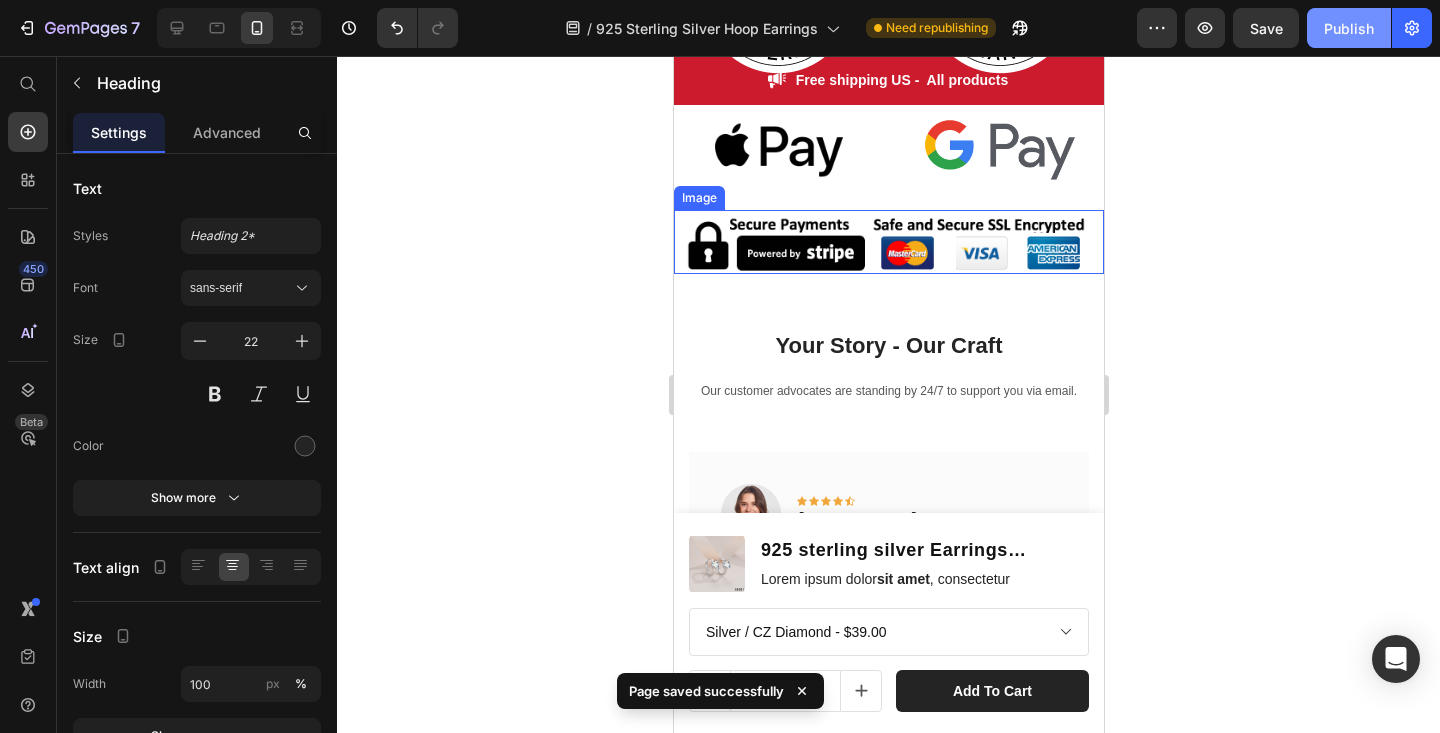 click on "Publish" at bounding box center [1349, 28] 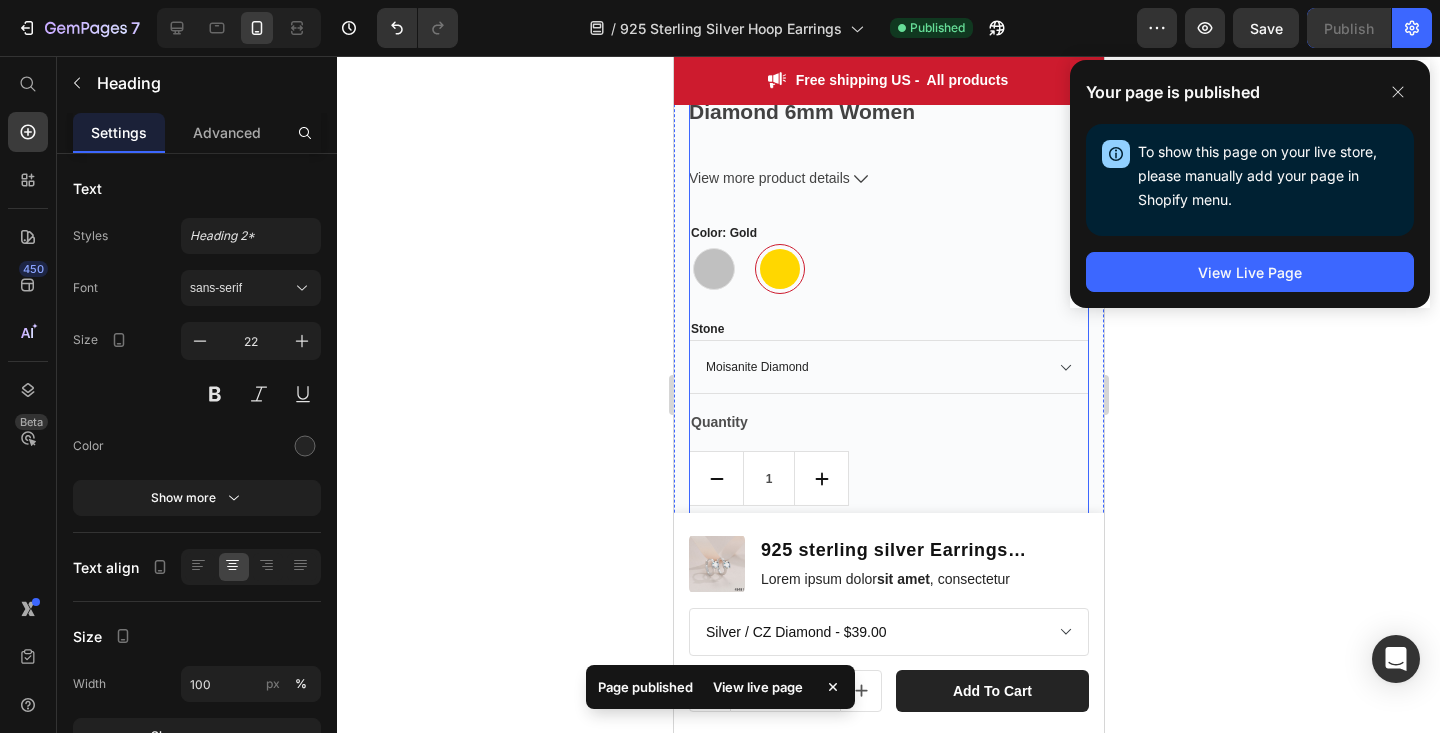 scroll, scrollTop: 1482, scrollLeft: 0, axis: vertical 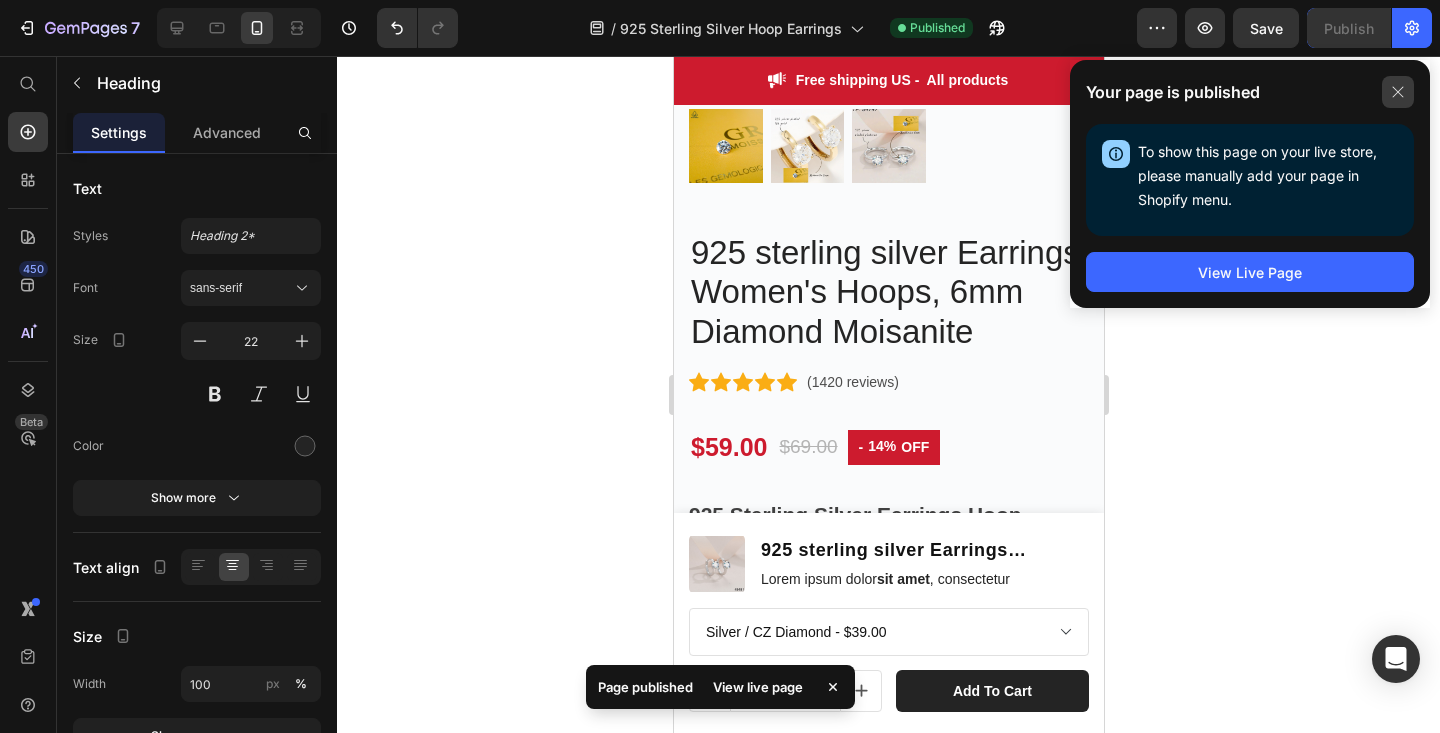 click 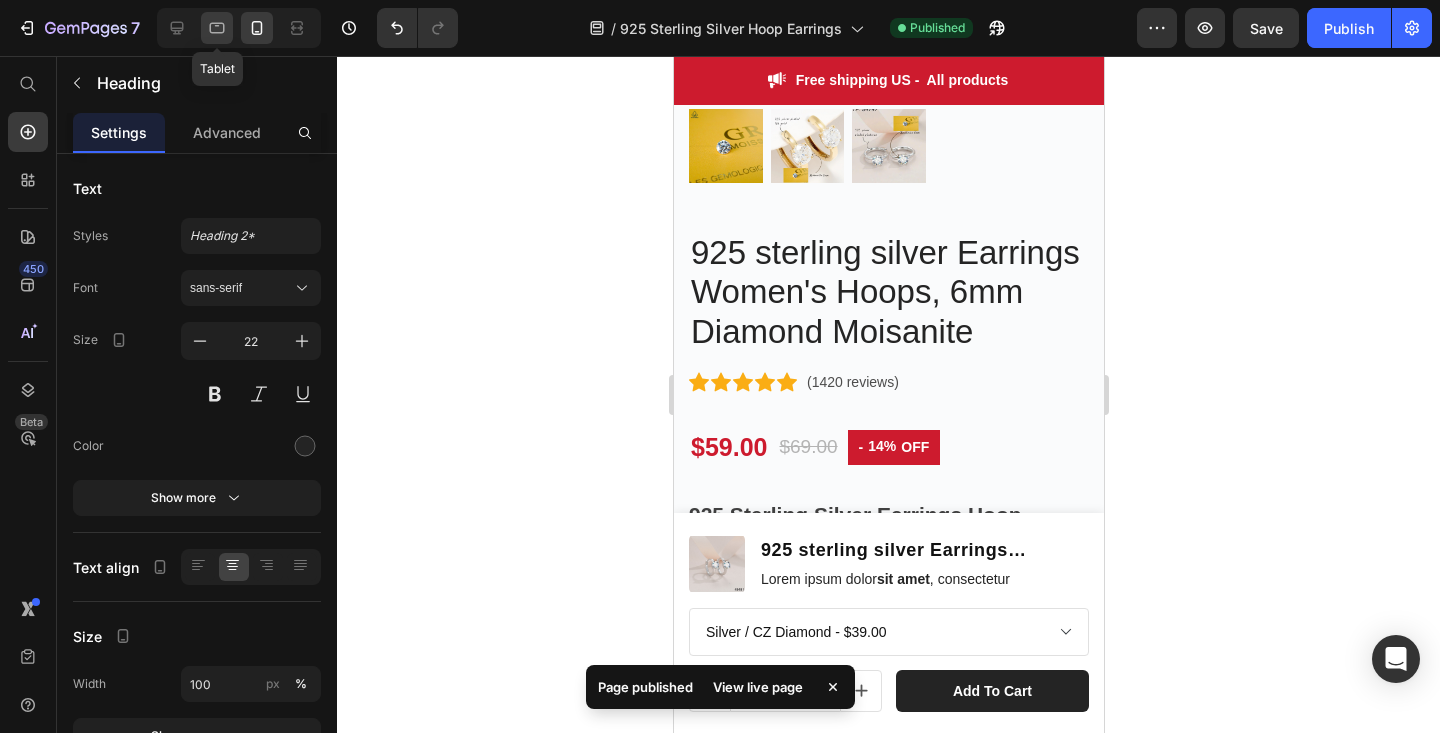 click 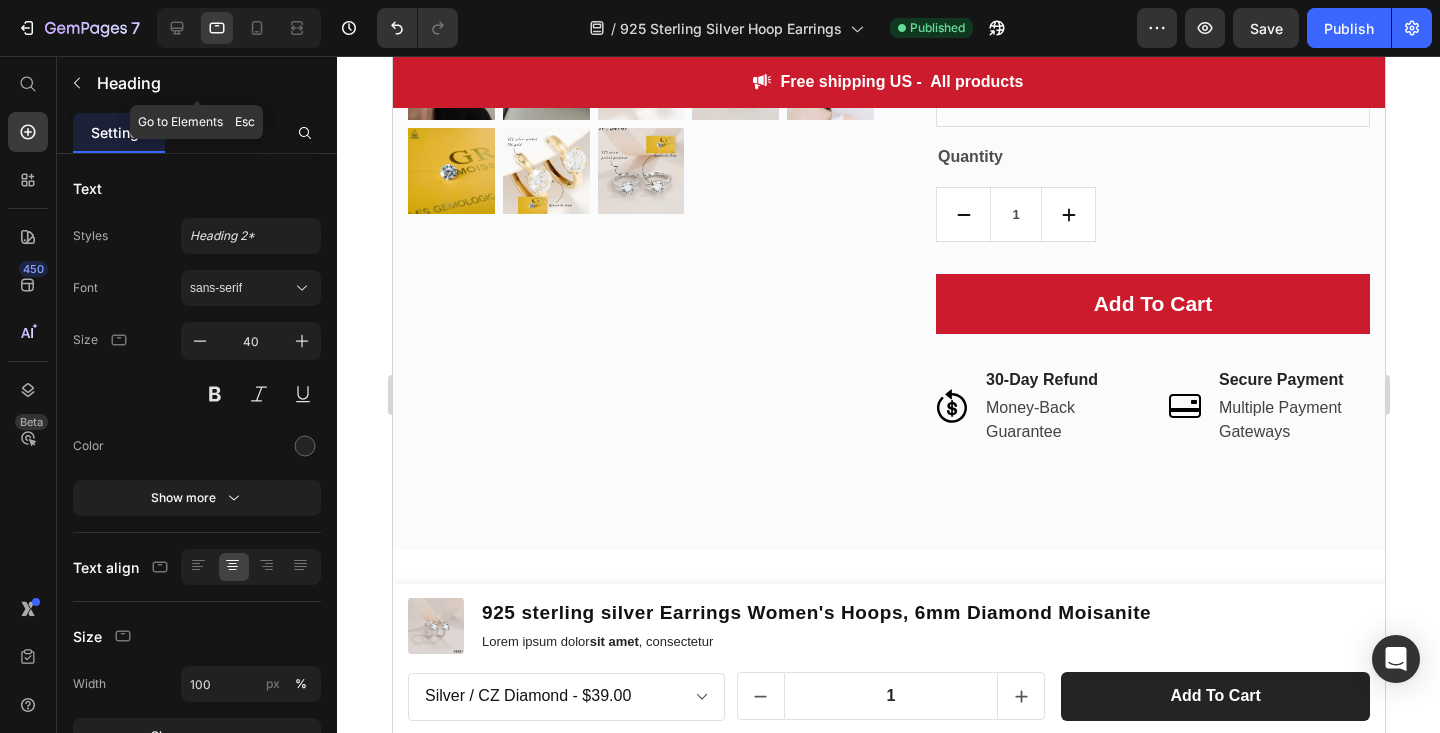 scroll, scrollTop: 2492, scrollLeft: 0, axis: vertical 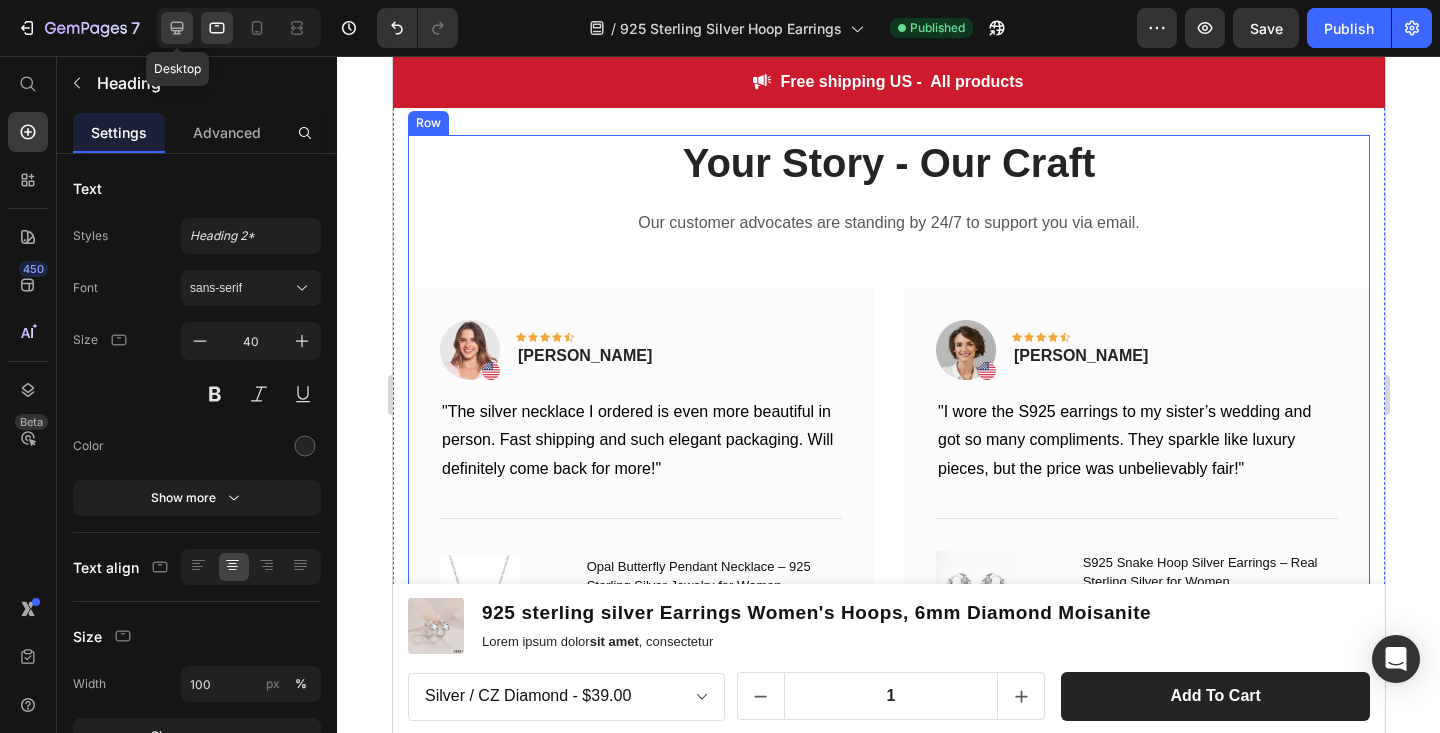 click 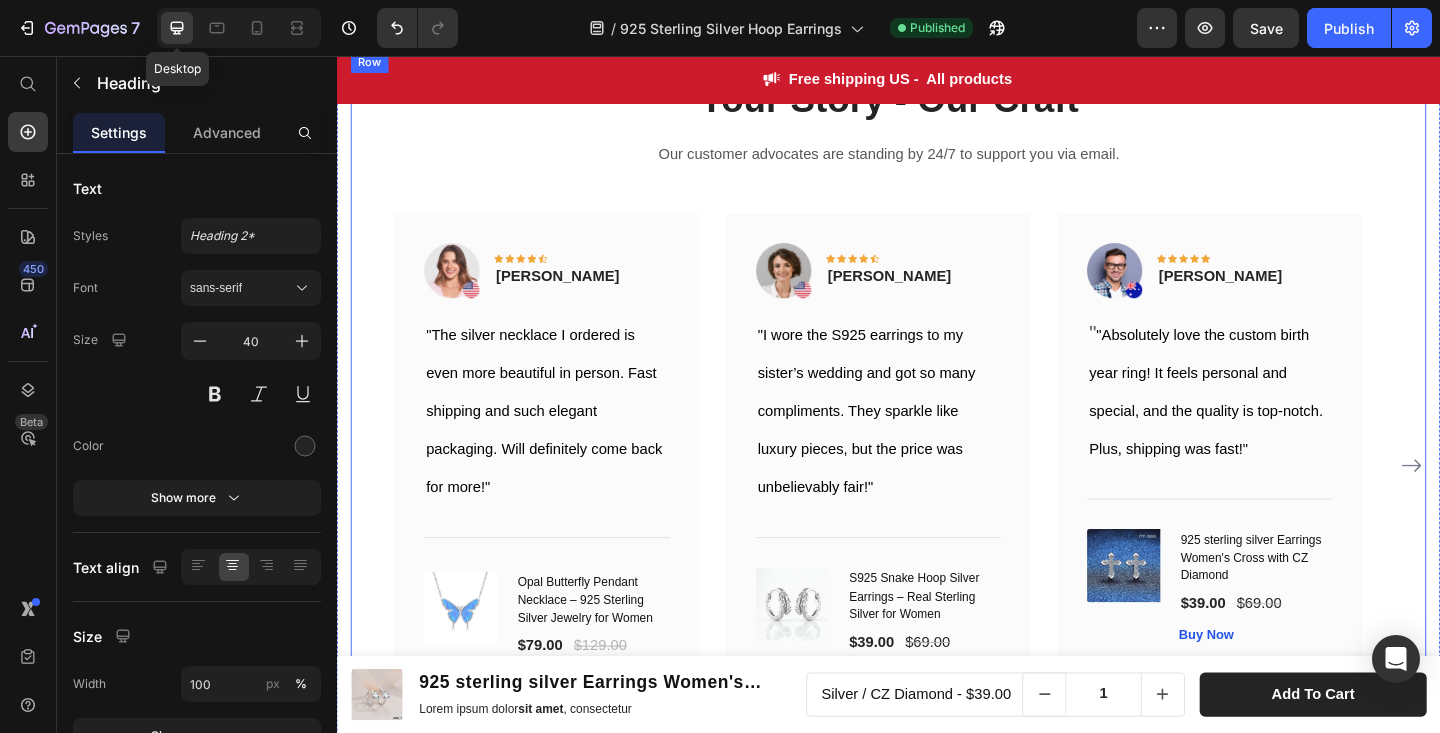 scroll, scrollTop: 2439, scrollLeft: 0, axis: vertical 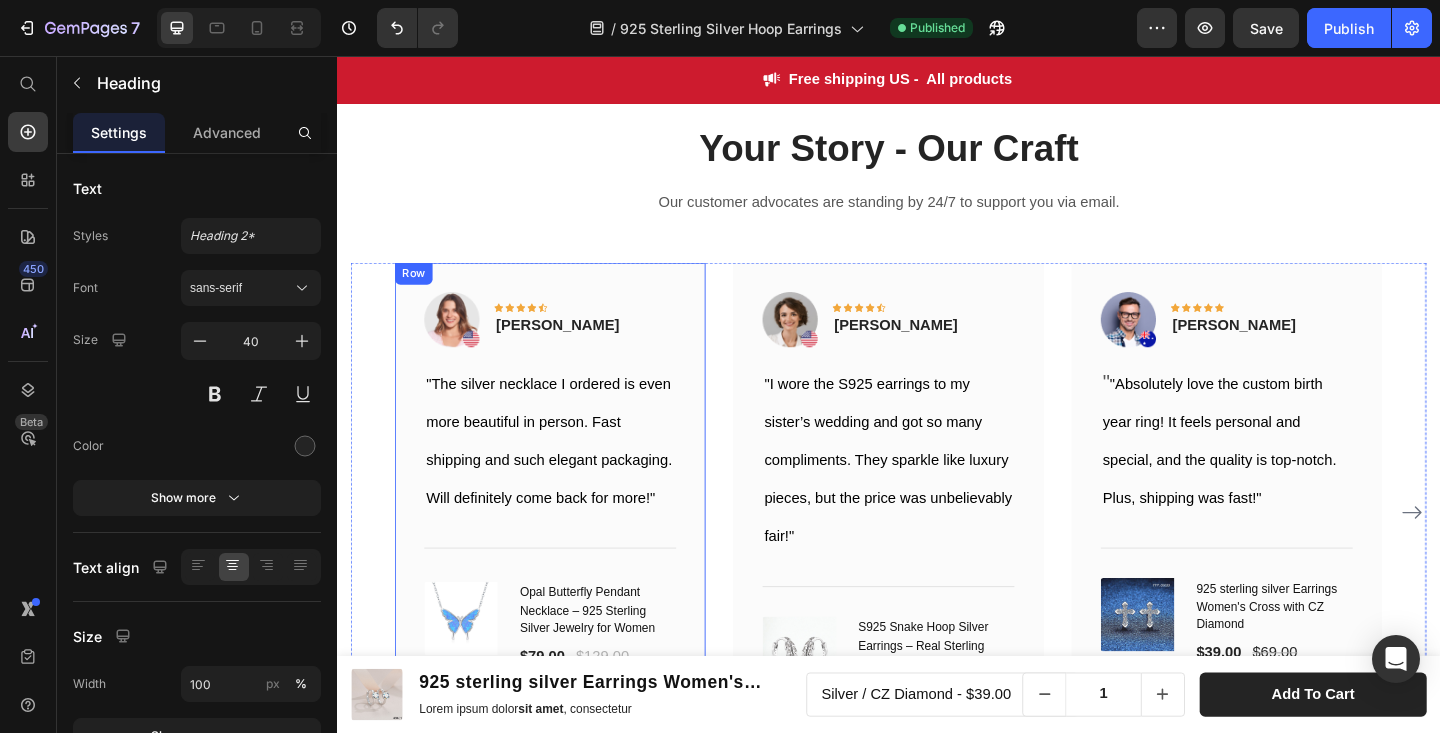 click on "Save" at bounding box center (1266, 28) 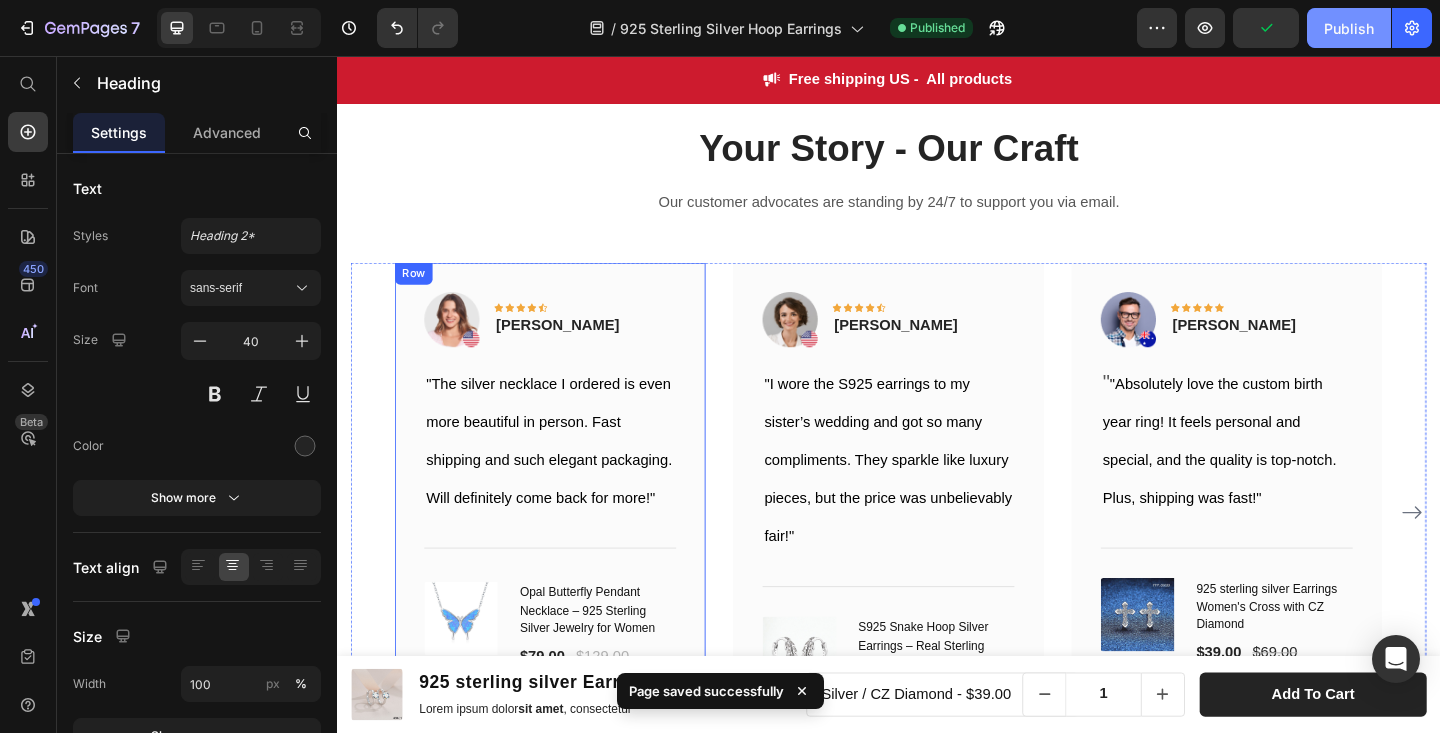 click on "Publish" at bounding box center [1349, 28] 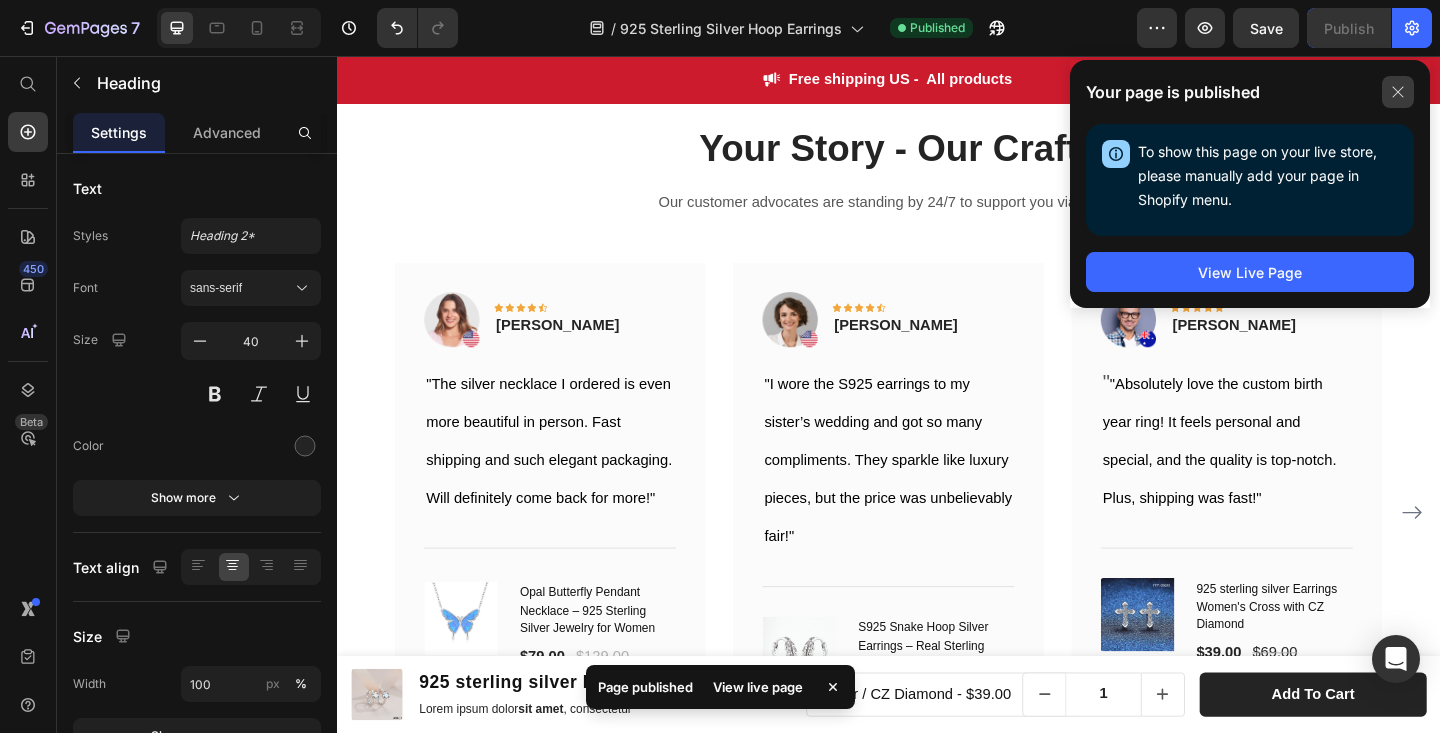 click 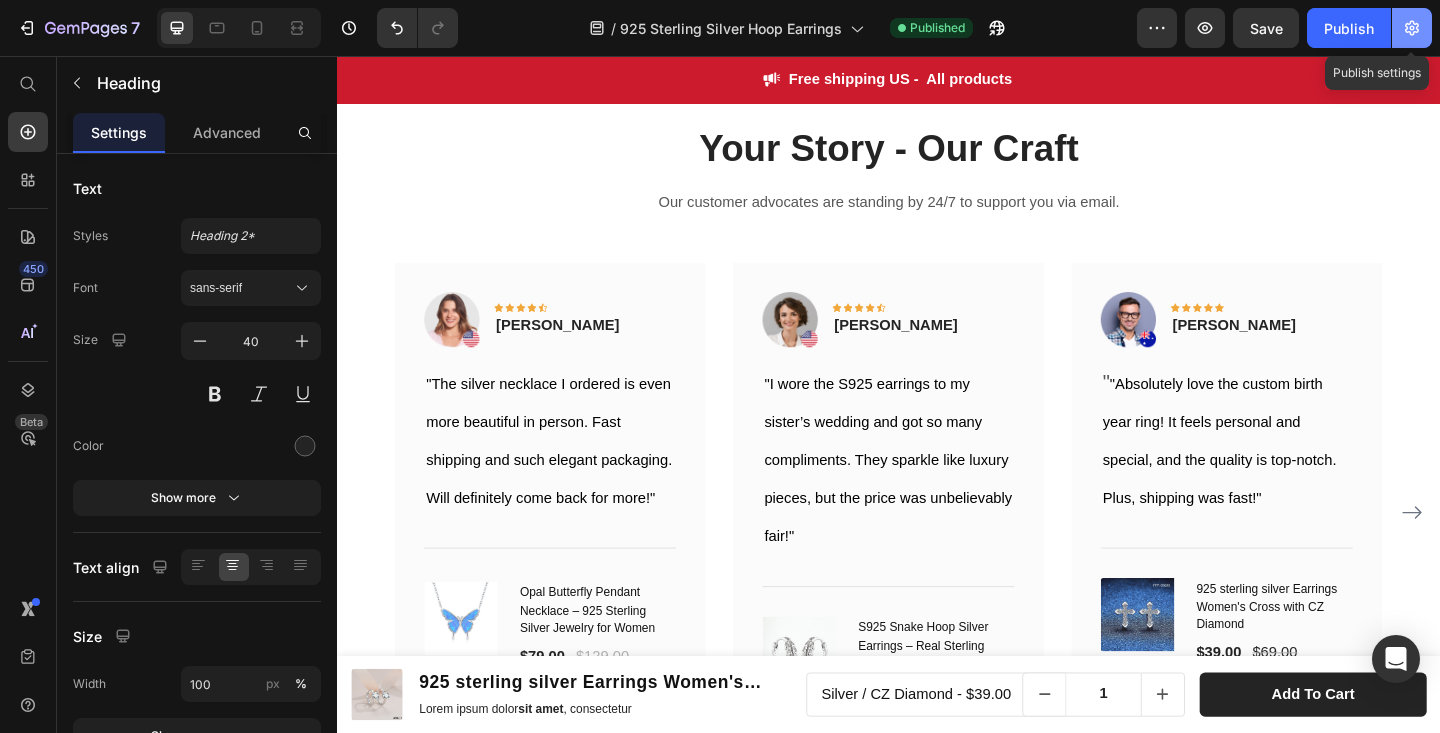 click 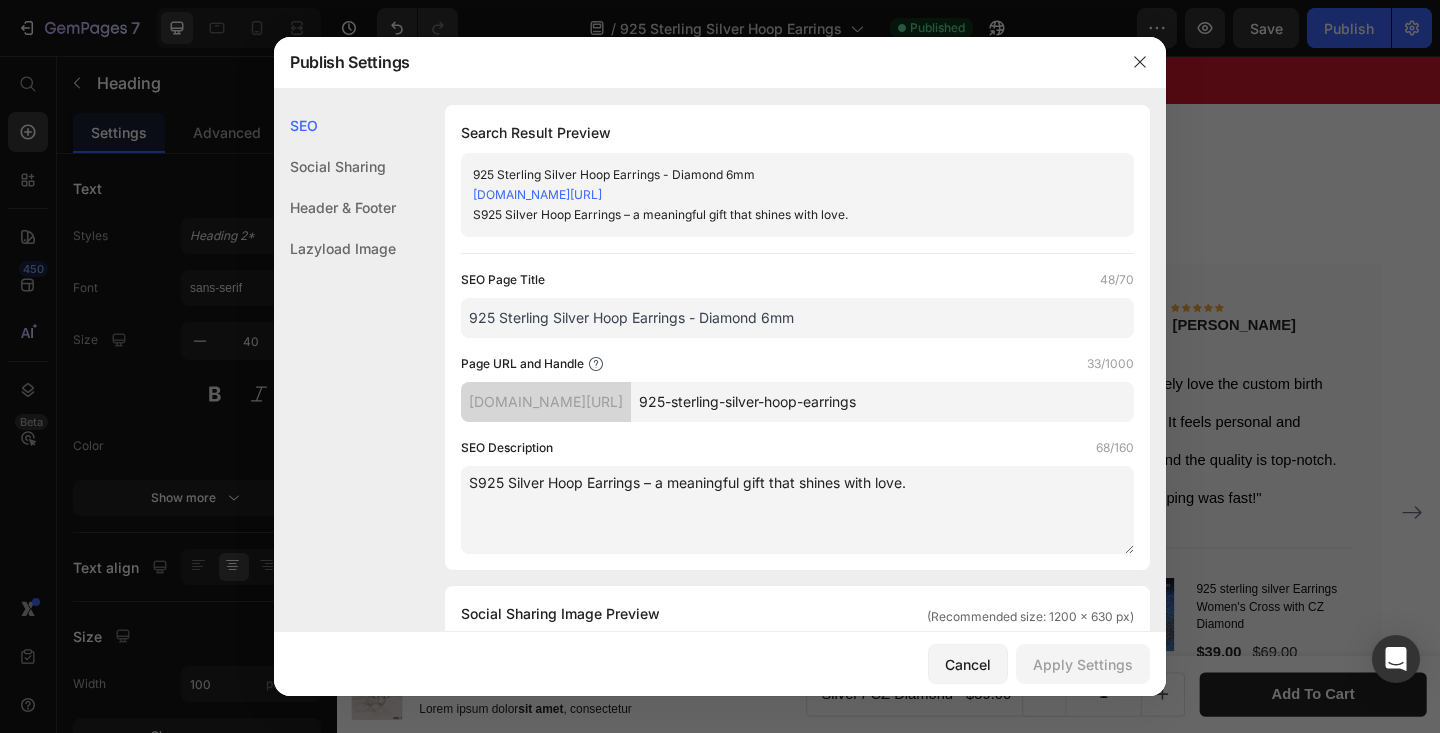 drag, startPoint x: 852, startPoint y: 191, endPoint x: 423, endPoint y: 197, distance: 429.04196 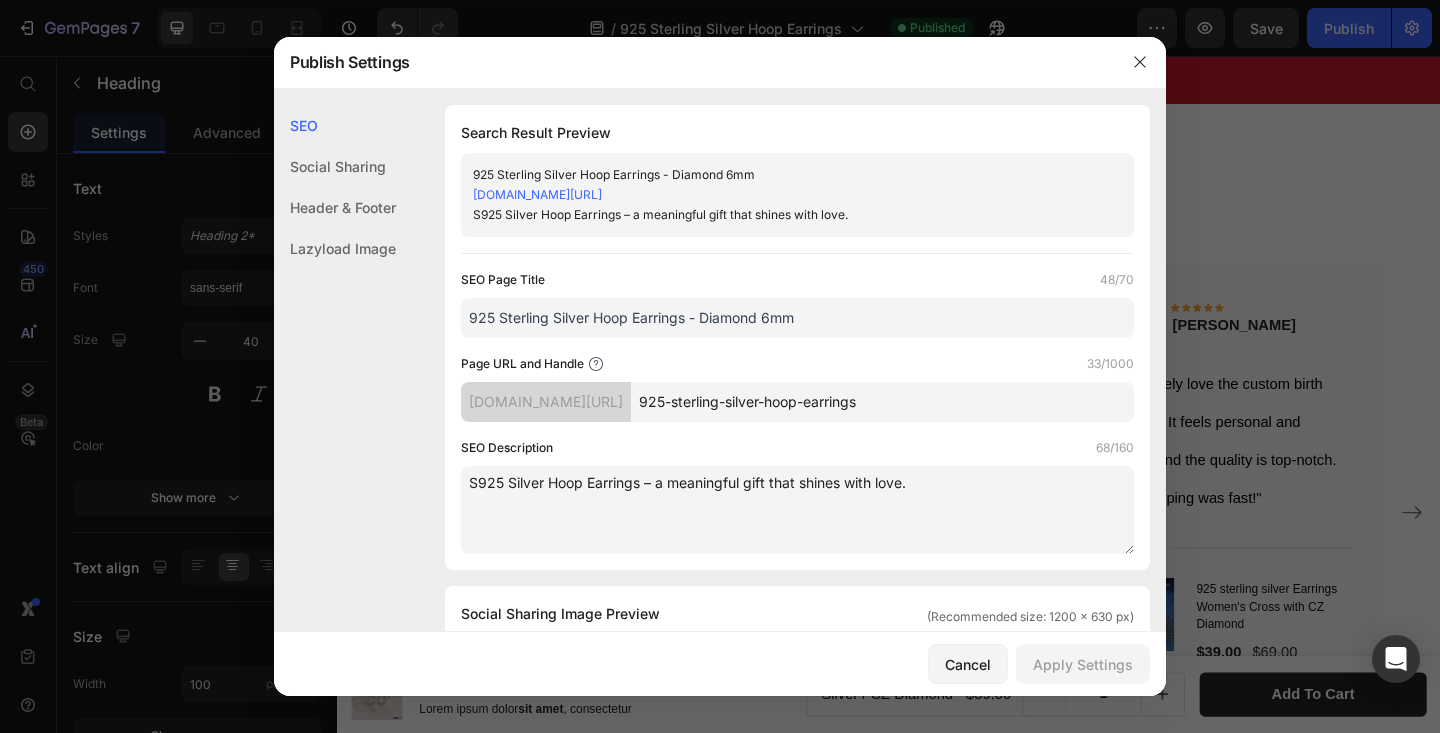click on "SEO Search Result Preview 925 Sterling Silver Hoop Earrings - Diamond 6mm  [DOMAIN_NAME][URL] S925 Silver Hoop Earrings – a meaningful gift that shines with love. SEO Page Title  48/70  925 Sterling Silver Hoop Earrings - Diamond 6mm  Page URL and Handle  33/1000  [DOMAIN_NAME][URL] 925-sterling-silver-hoop-earrings  SEO Description  68/160  S925 Silver Hoop Earrings – a meaningful gift that shines with love. Social Sharing Social Sharing Image Preview (Recommended size: 1200 x 630 px) Upload Image Delete 925 Sterling Silver Hoop Earrings - Diamond 6mm  [DOMAIN_NAME][URL] S925 Silver Hoop Earrings – a meaningful gift that shines with love. Header & Footer Shopify theme header & footer  To edit those sections, please follow instruction in  this article Use Shopify theme header Use Shopify theme footer GemPages Design Lazyload Image Lazyload Image Lazyload Image" at bounding box center (720, 901) 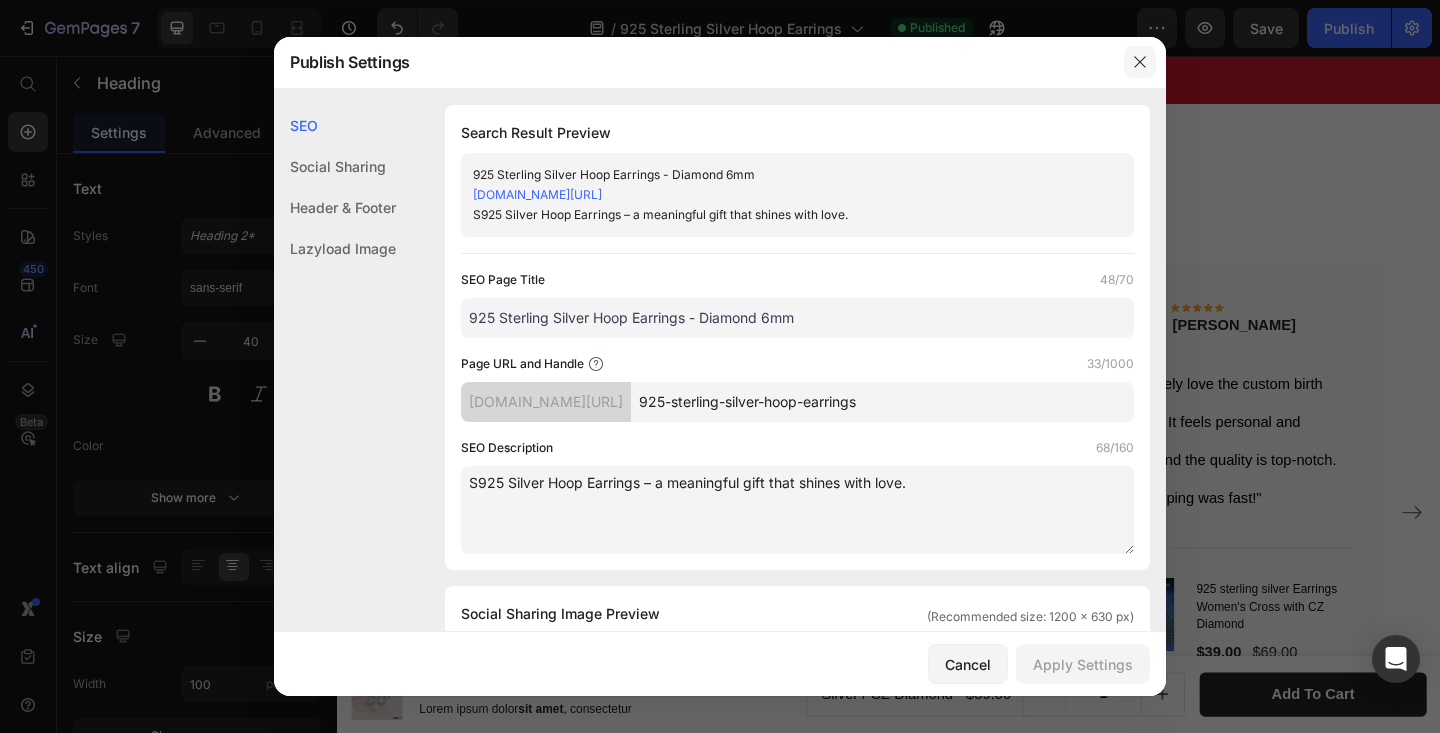 click at bounding box center (1140, 62) 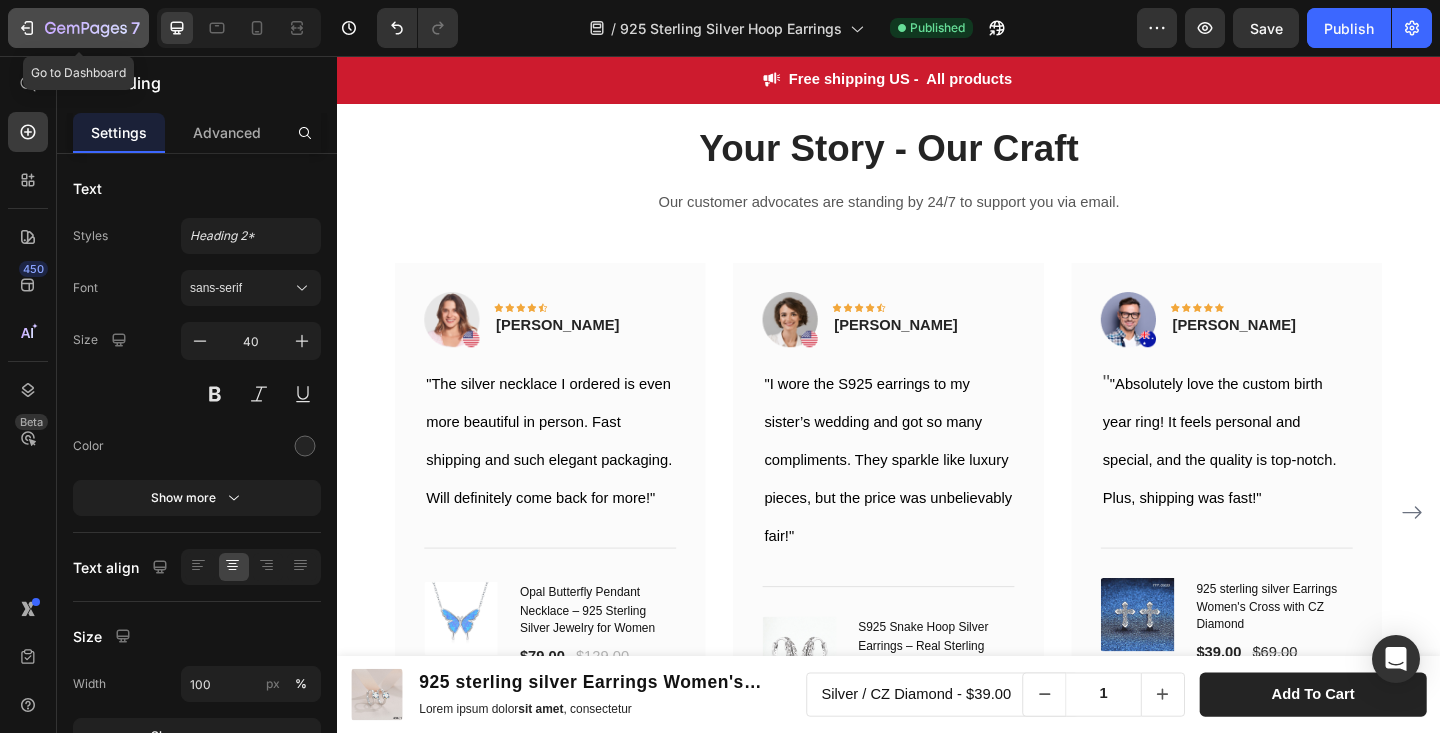 click on "7" 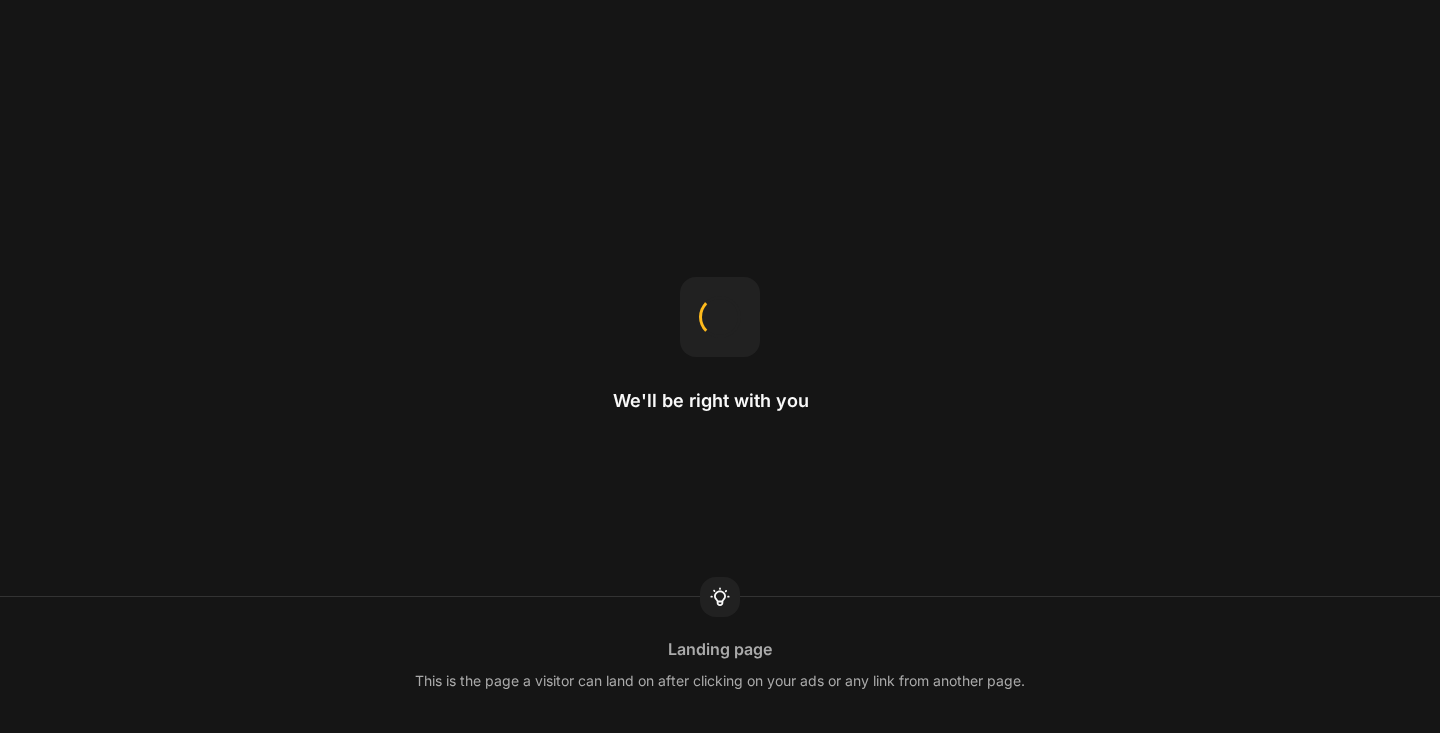 scroll, scrollTop: 0, scrollLeft: 0, axis: both 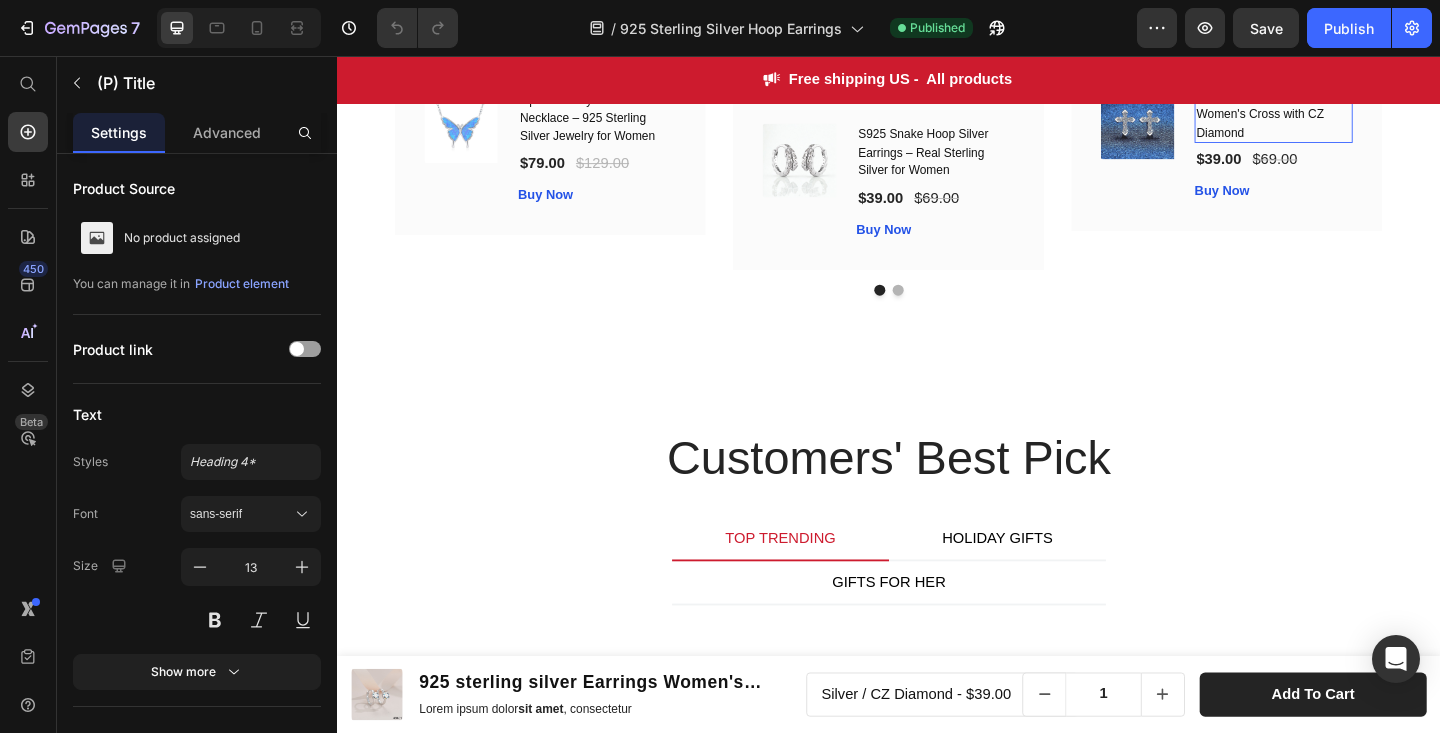 click on "925 sterling silver Earrings Women's Cross with CZ Diamond" at bounding box center [1356, 120] 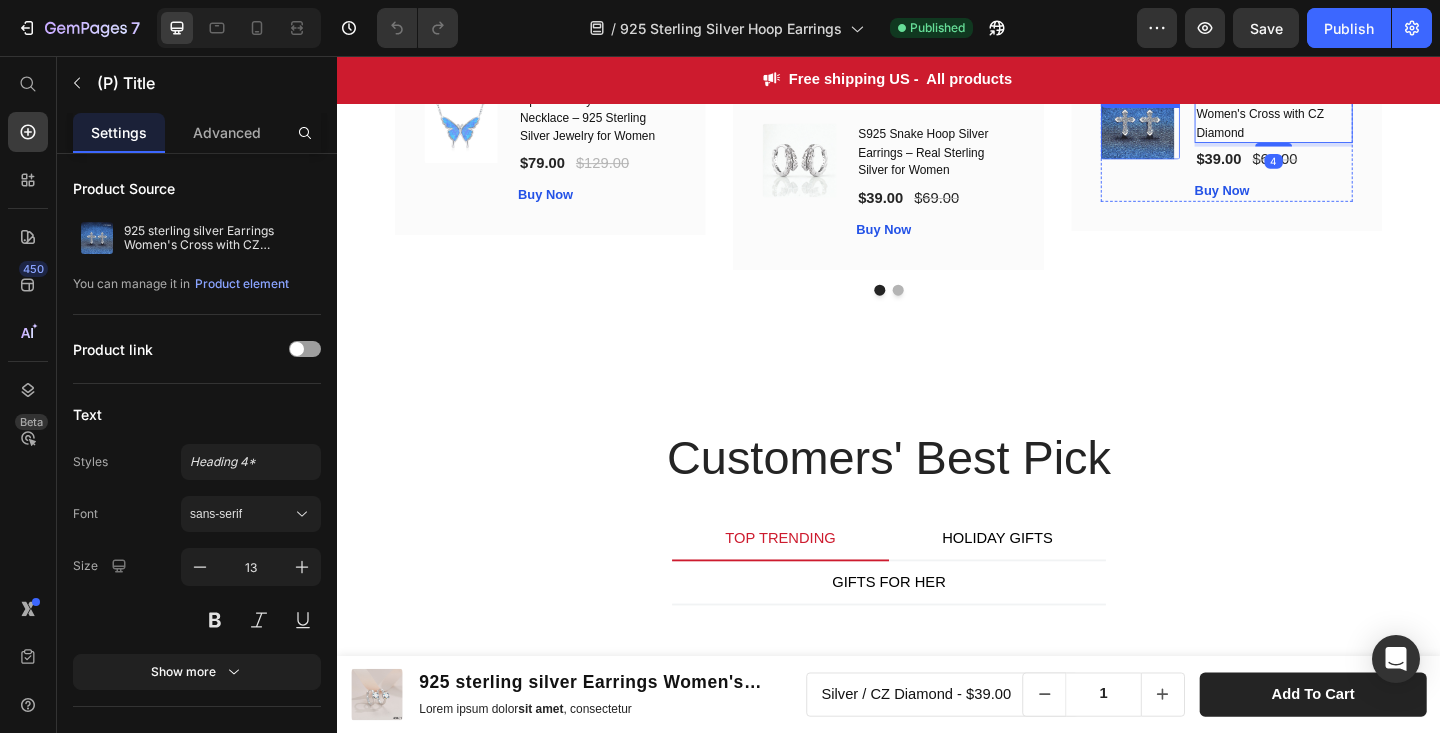 click at bounding box center (1211, 129) 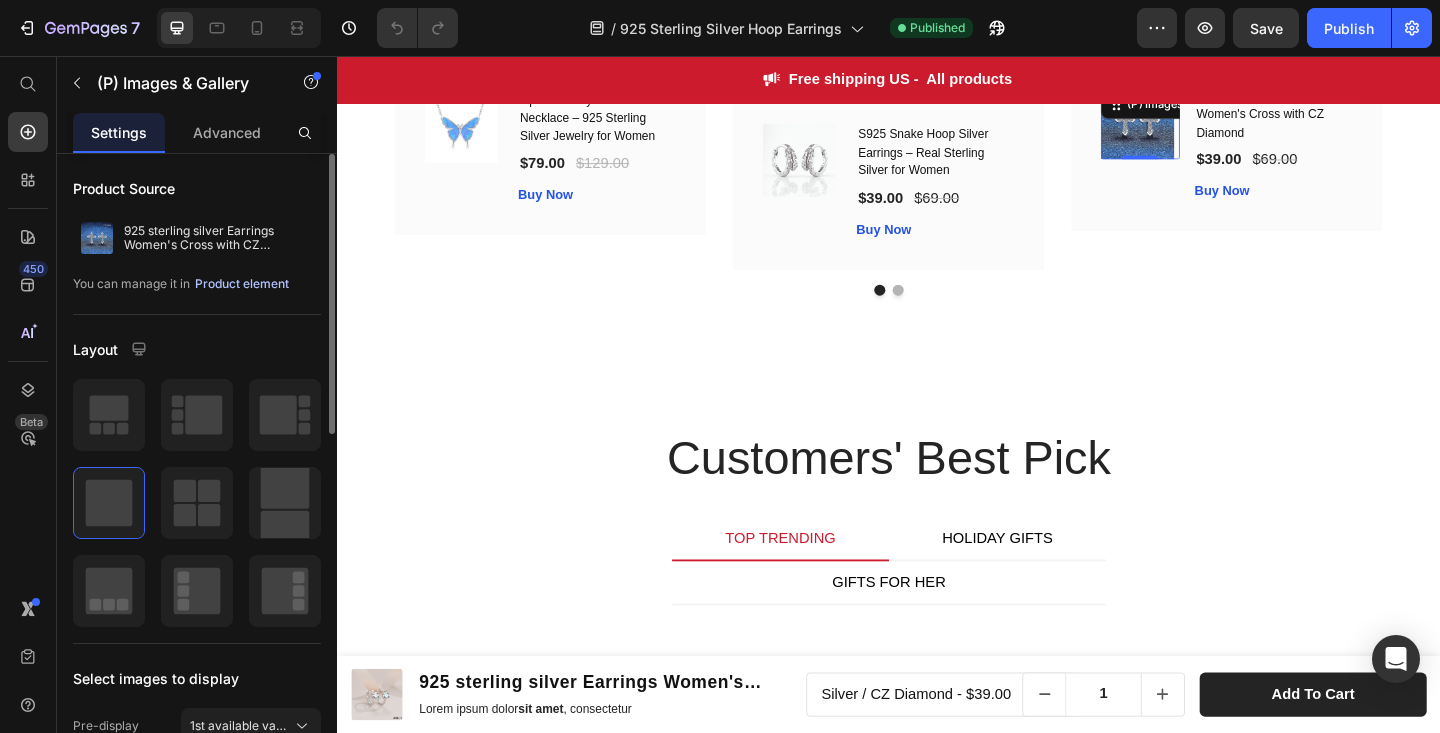 click on "Product element" at bounding box center [242, 284] 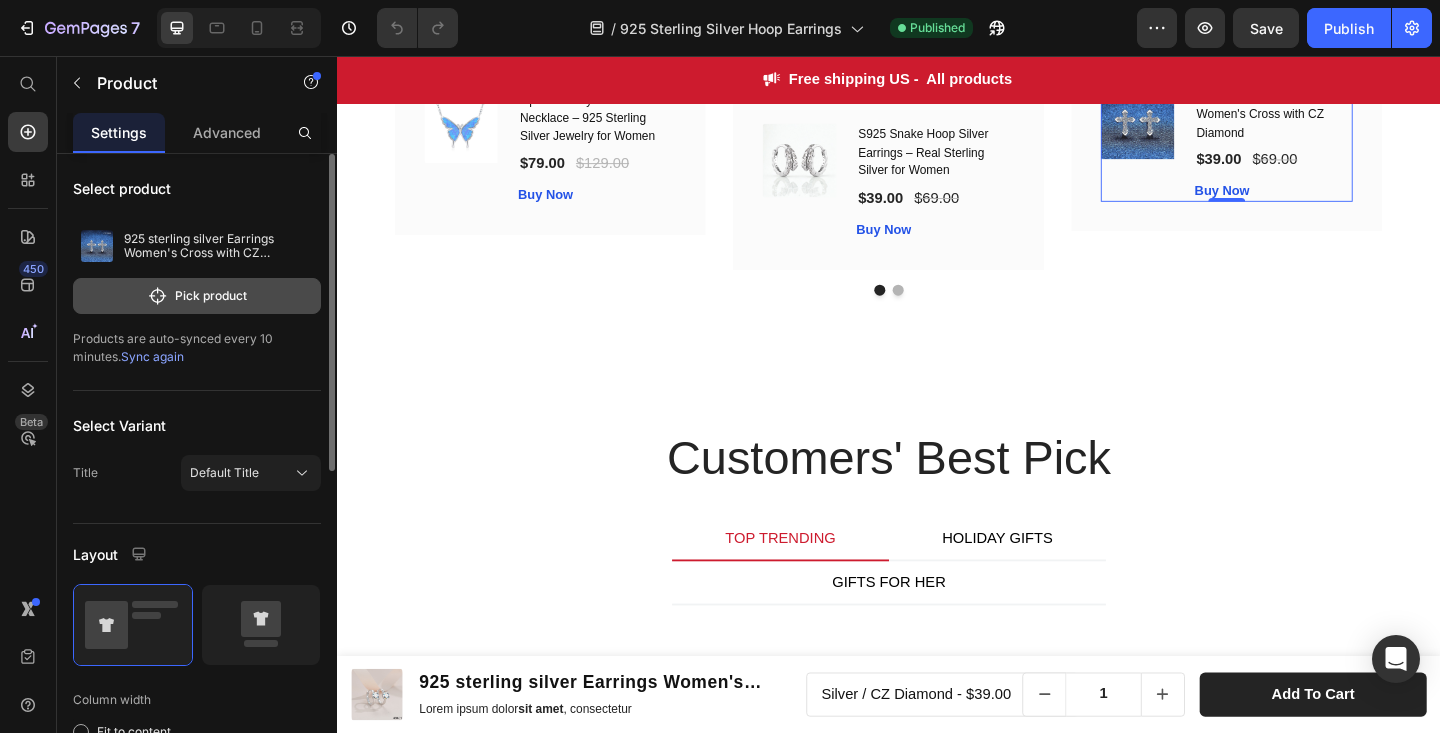 click on "Pick product" at bounding box center [197, 296] 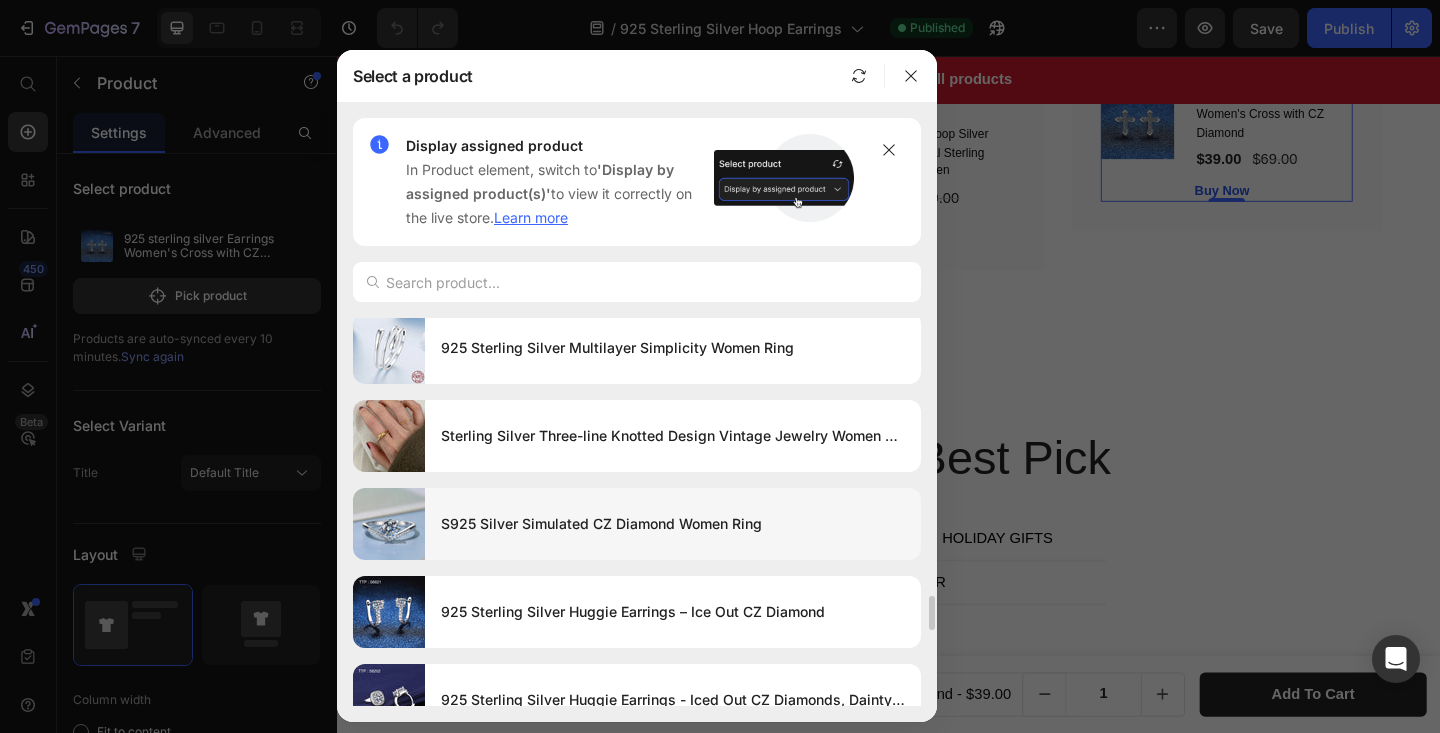 scroll, scrollTop: 3168, scrollLeft: 0, axis: vertical 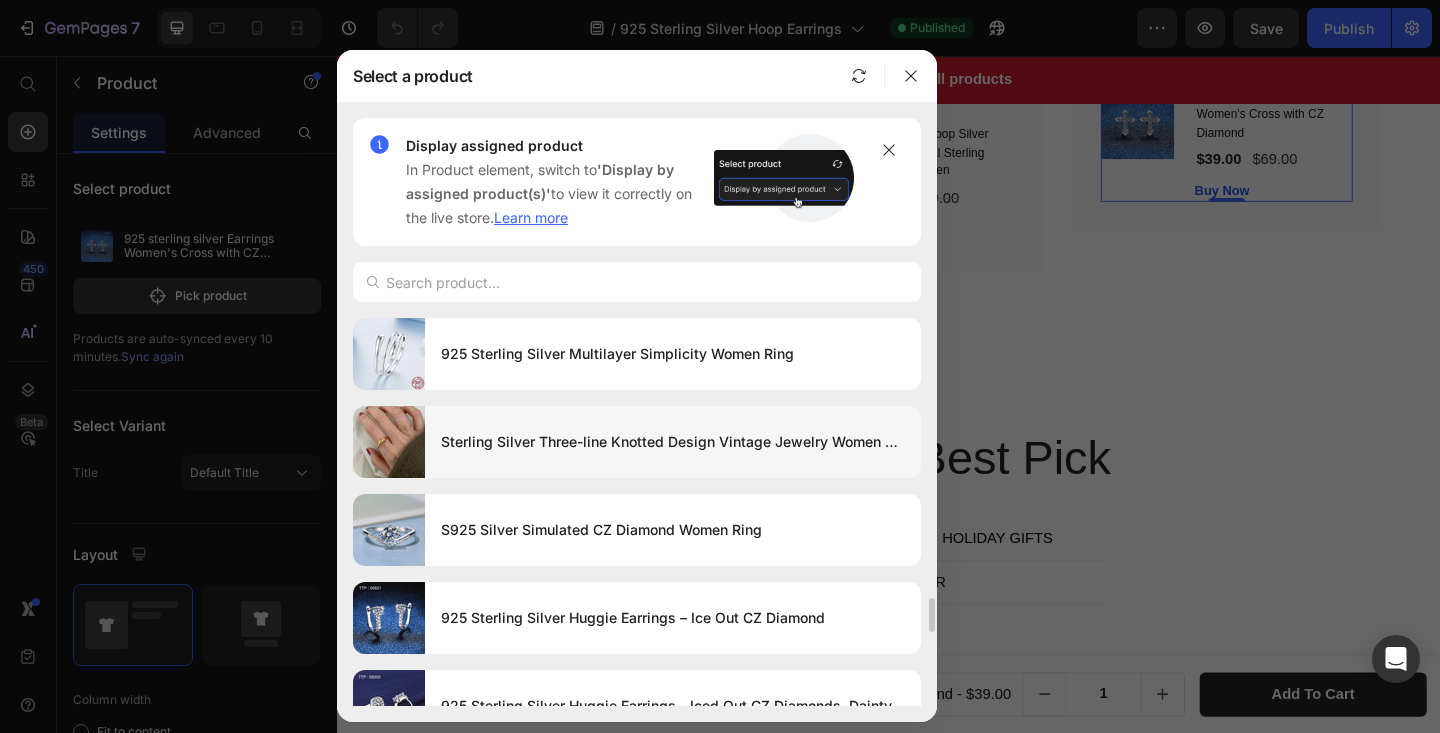 click at bounding box center (389, 442) 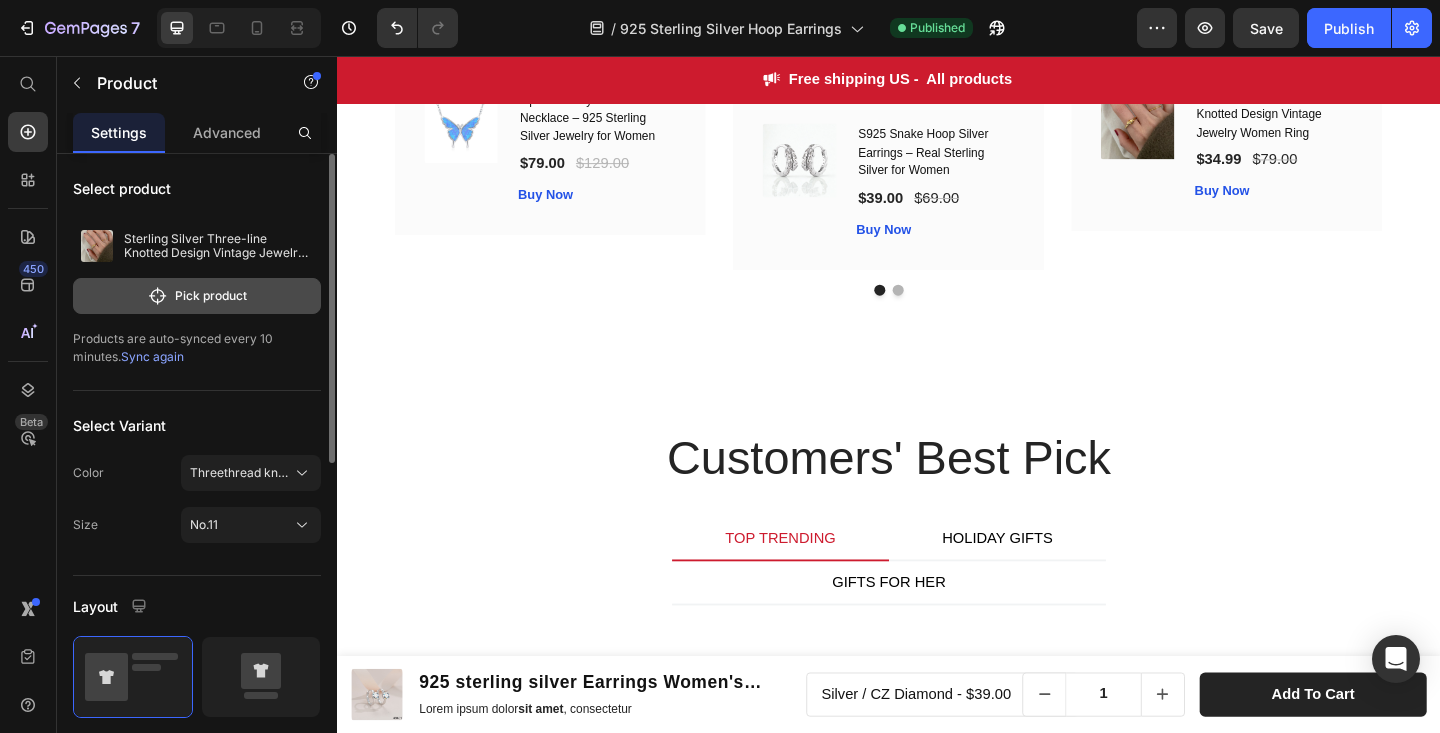 click on "Pick product" at bounding box center [197, 296] 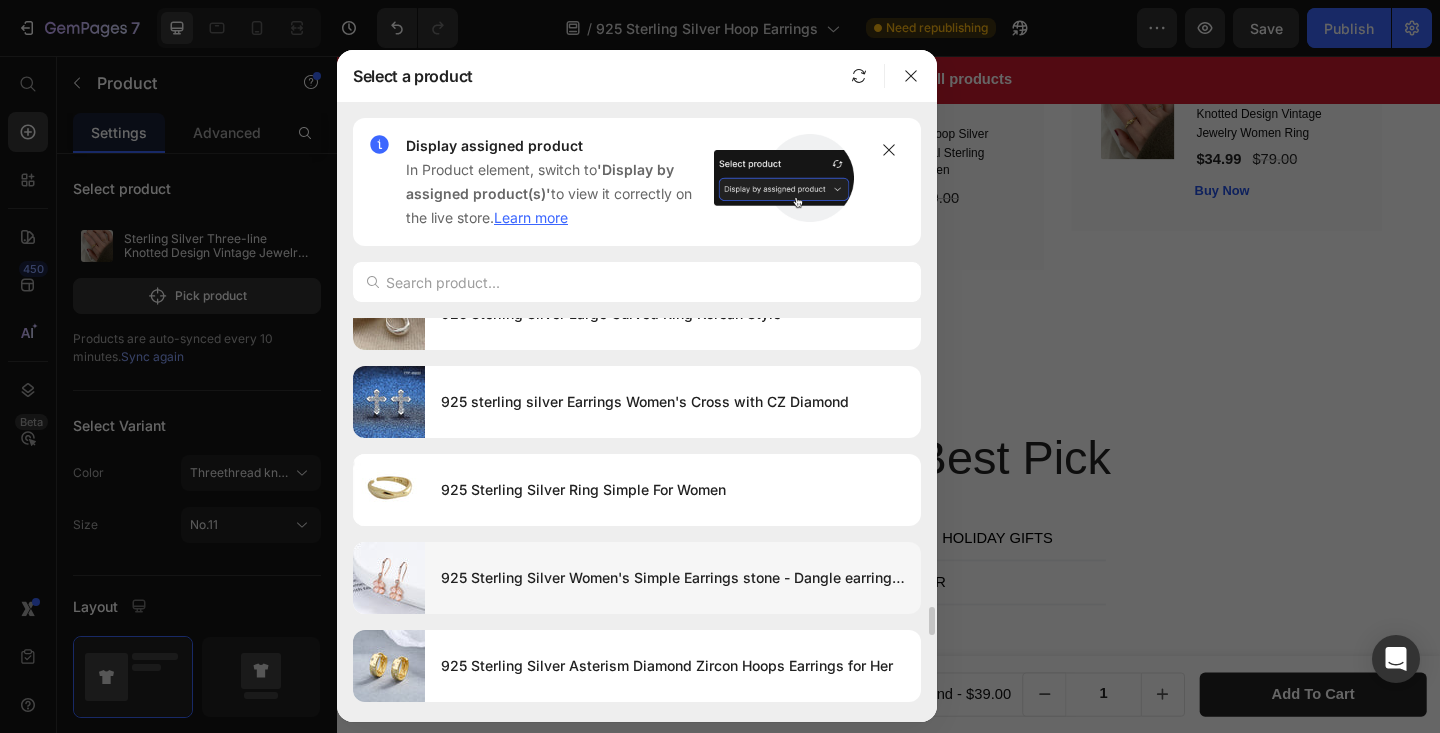 scroll, scrollTop: 3915, scrollLeft: 0, axis: vertical 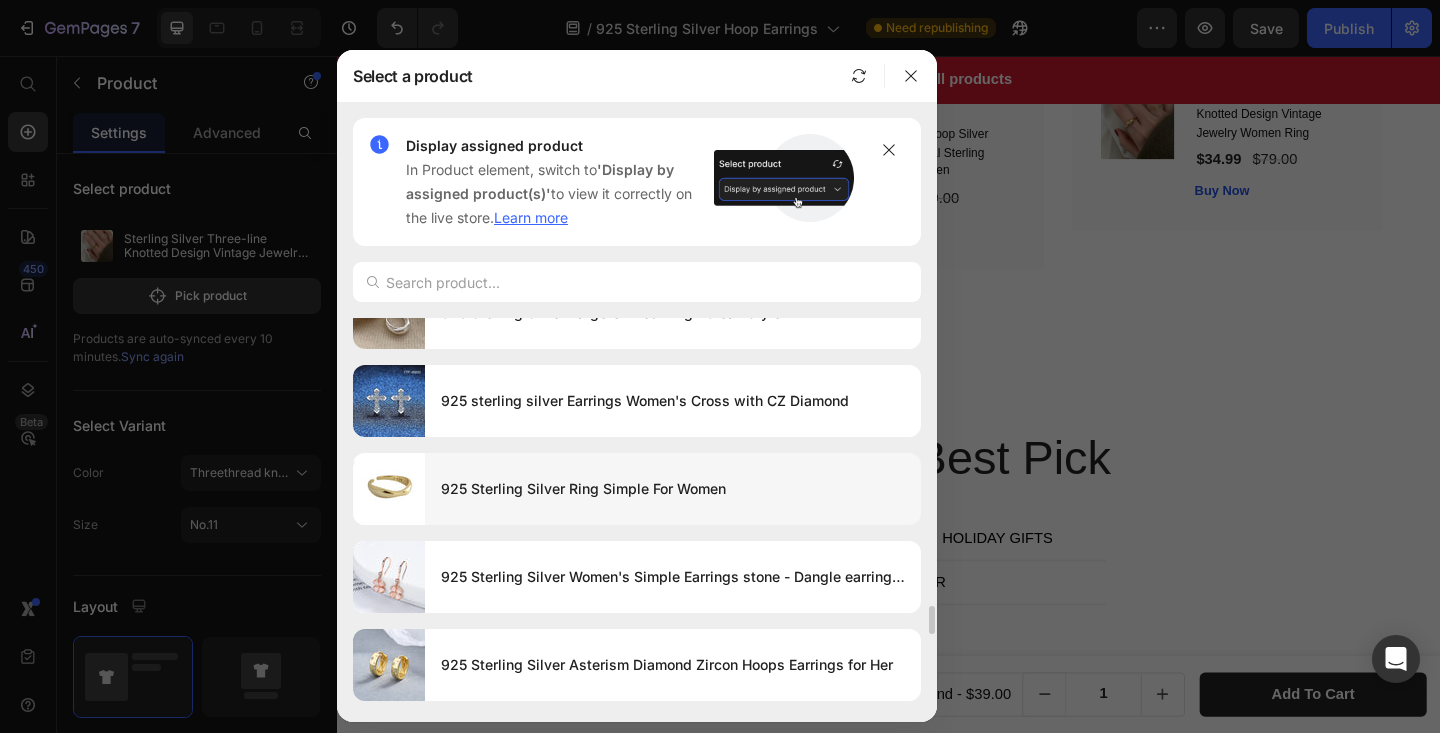 click on "925 Sterling Silver Ring Simple For Women" at bounding box center [673, 489] 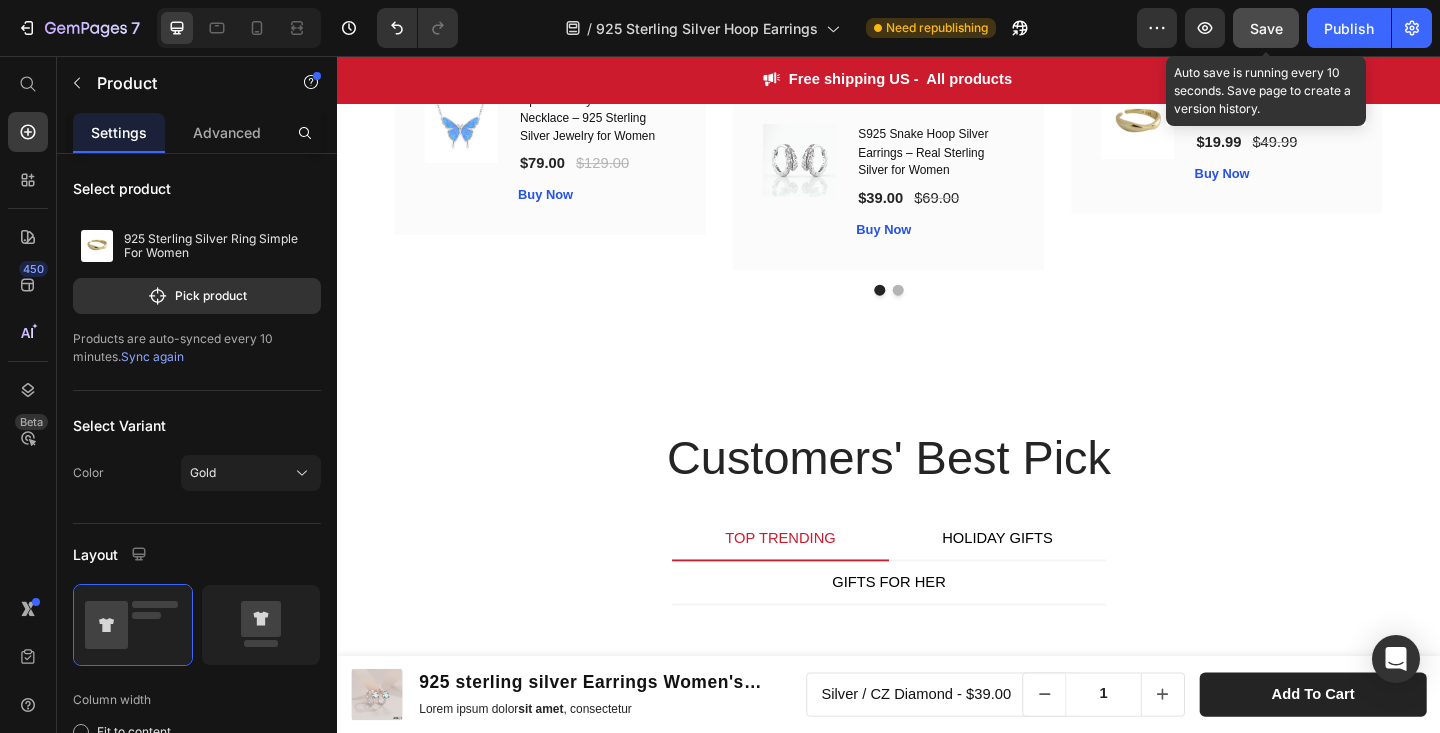 click on "Save" at bounding box center (1266, 28) 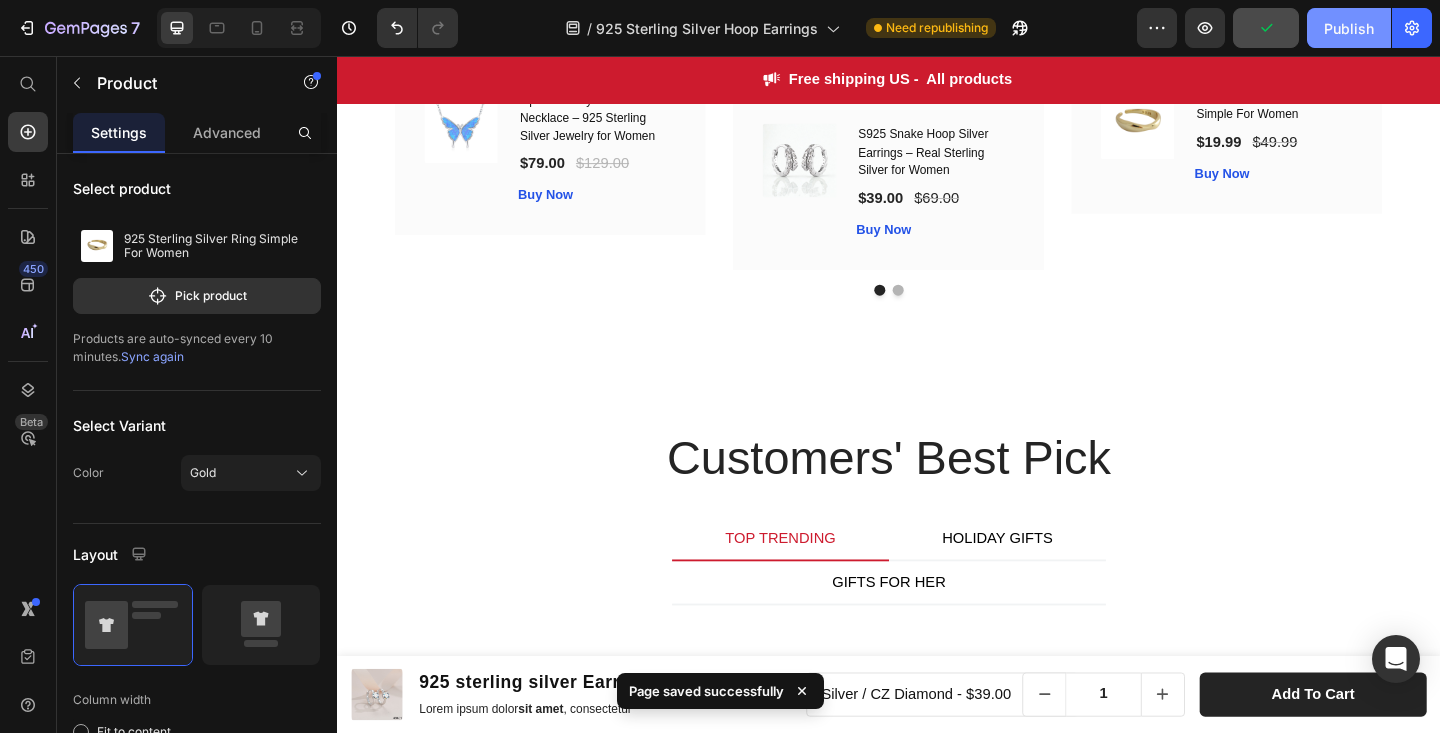 click on "Publish" at bounding box center [1349, 28] 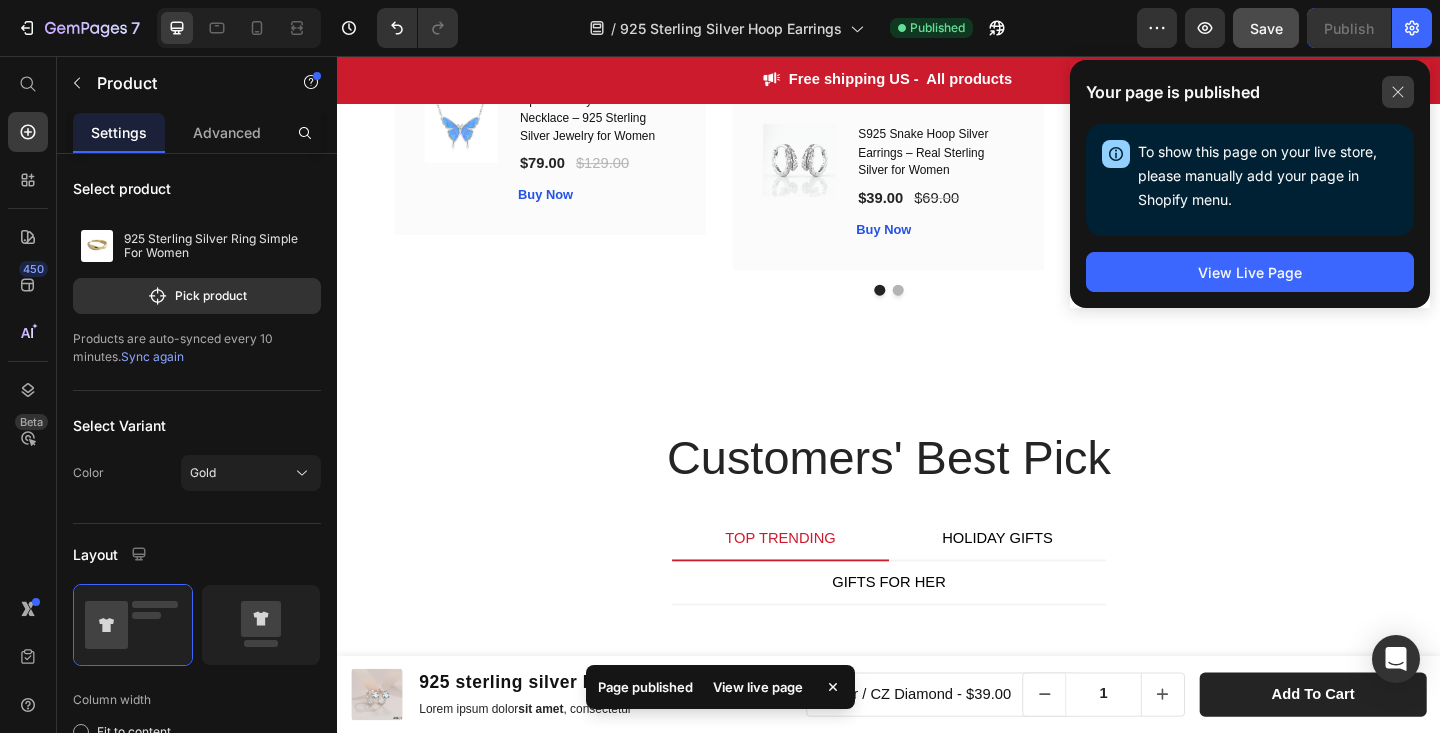 click 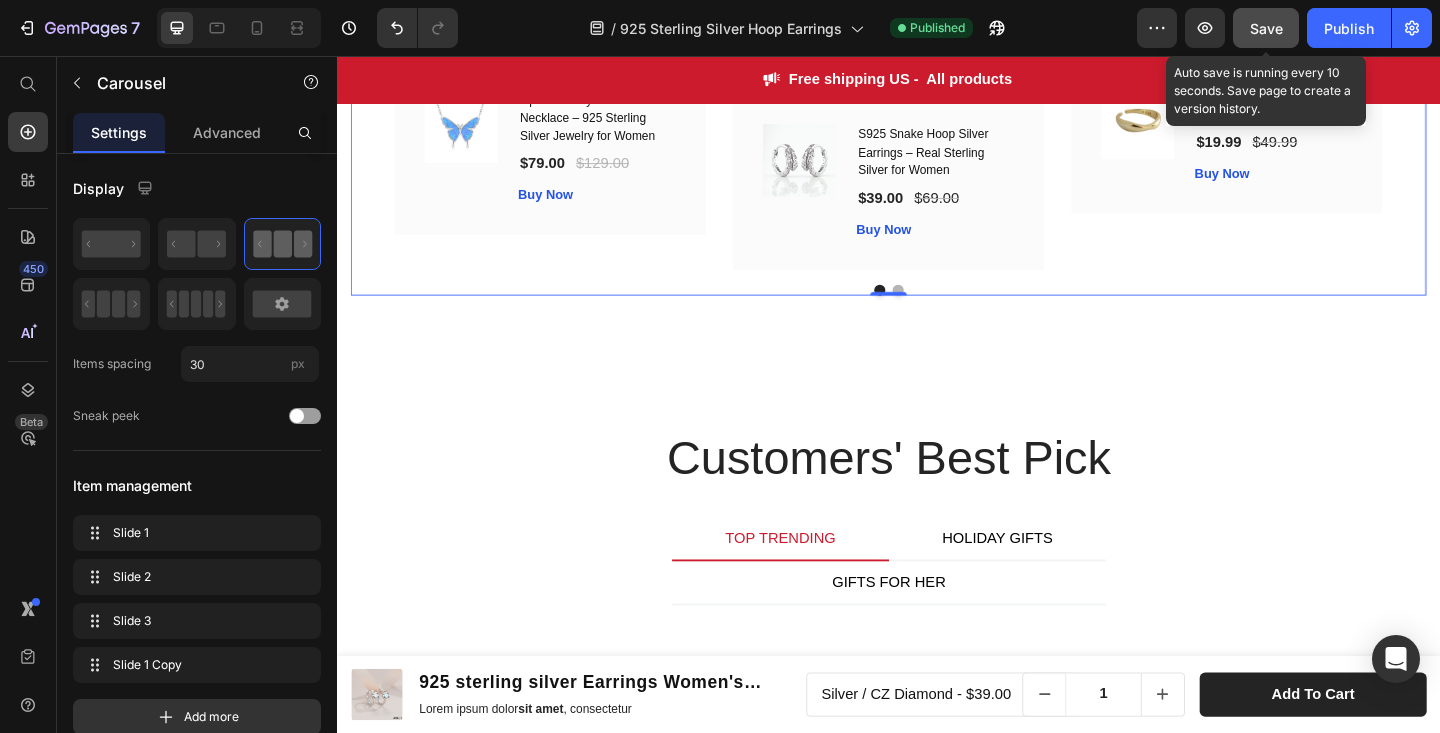click on "Save" at bounding box center [1266, 28] 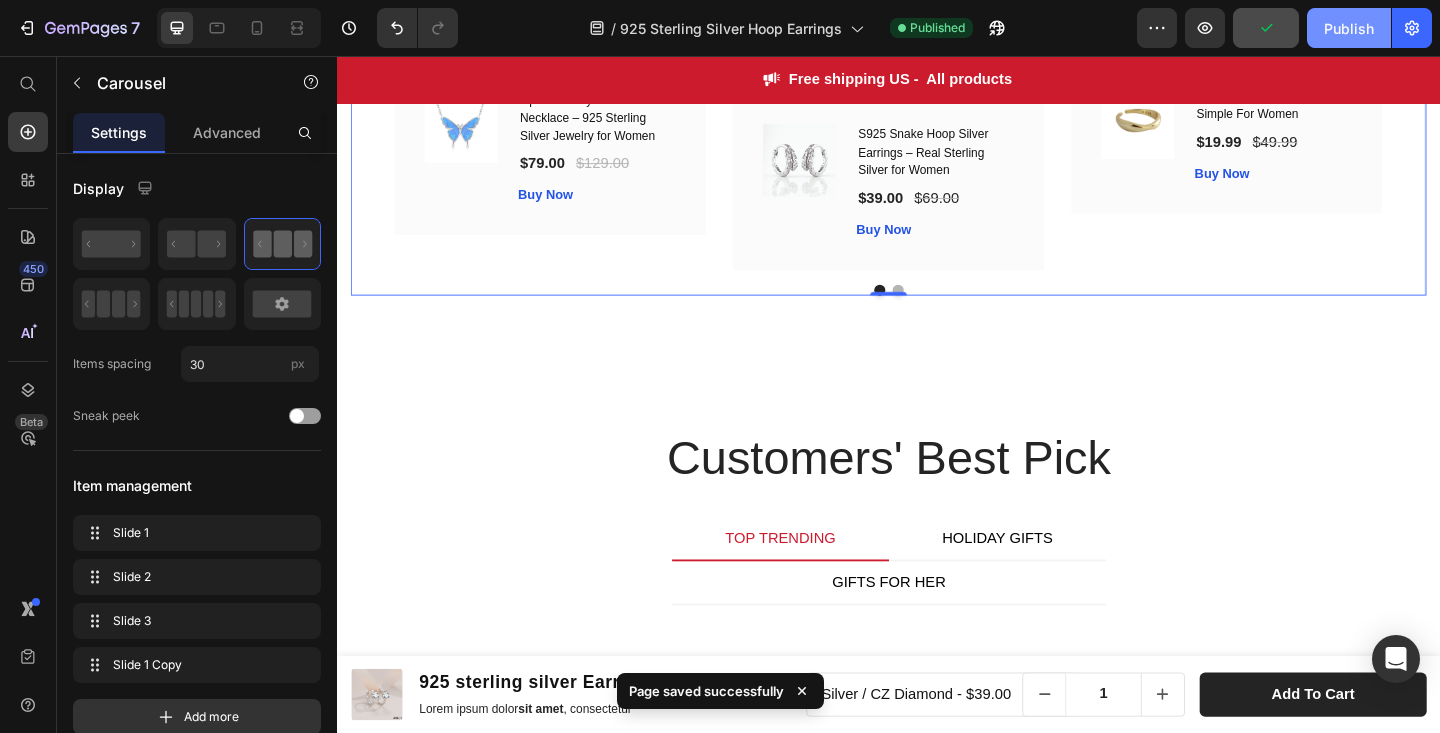click on "Publish" at bounding box center (1349, 28) 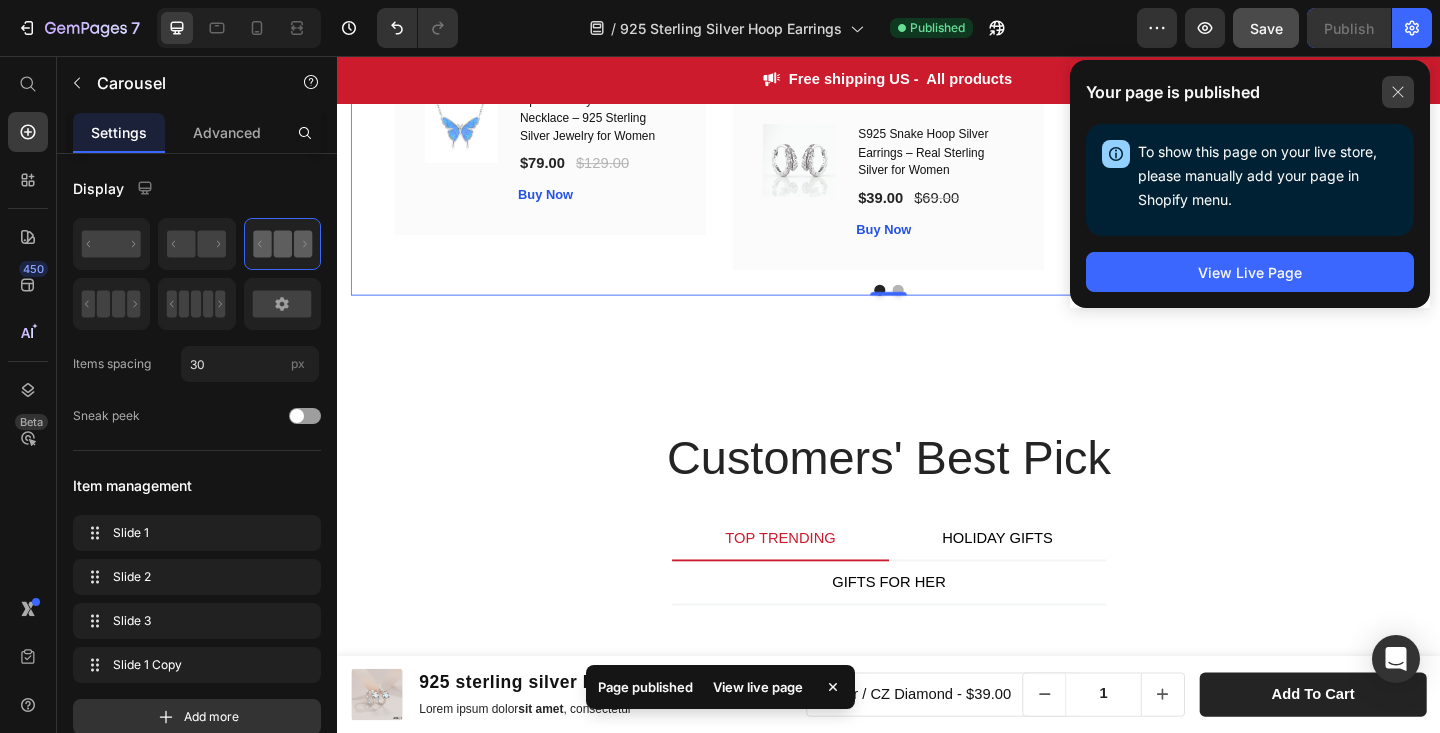 click 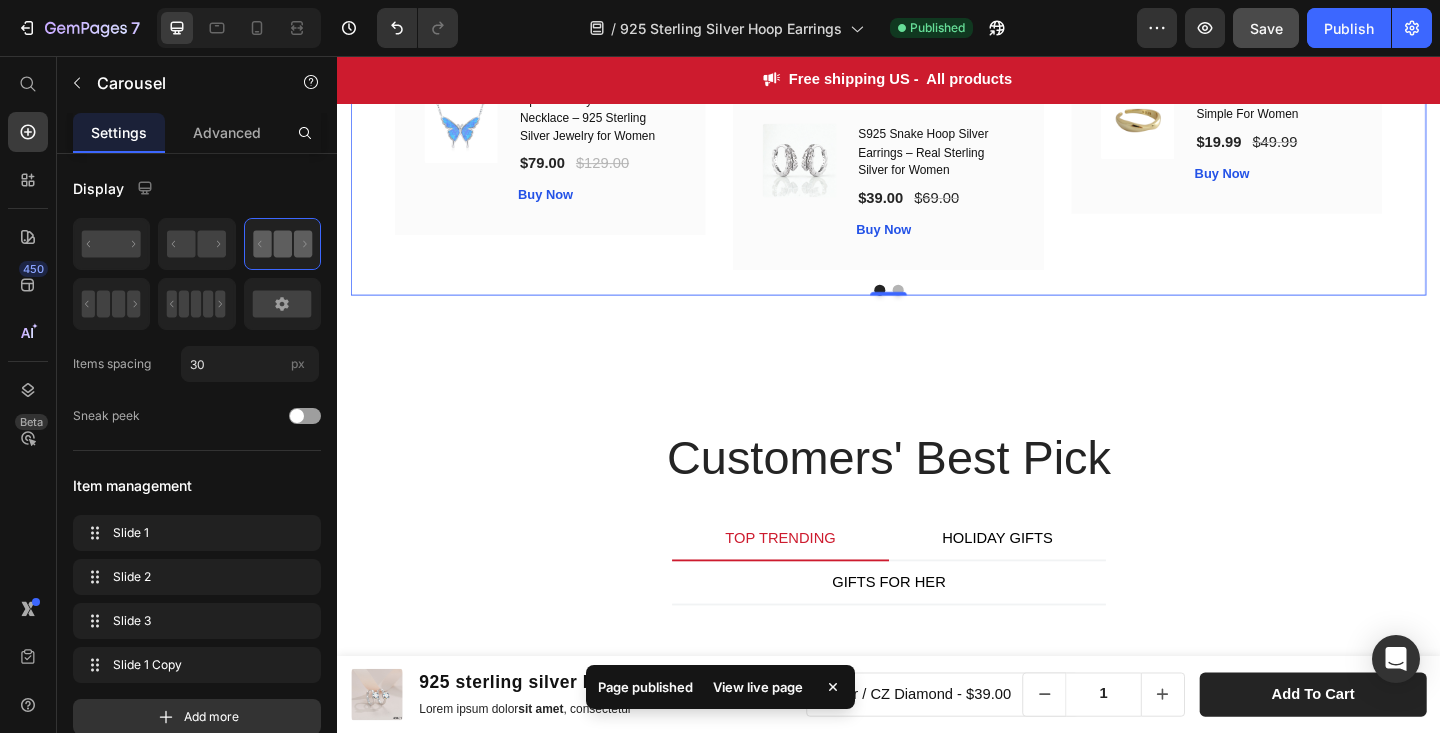 click 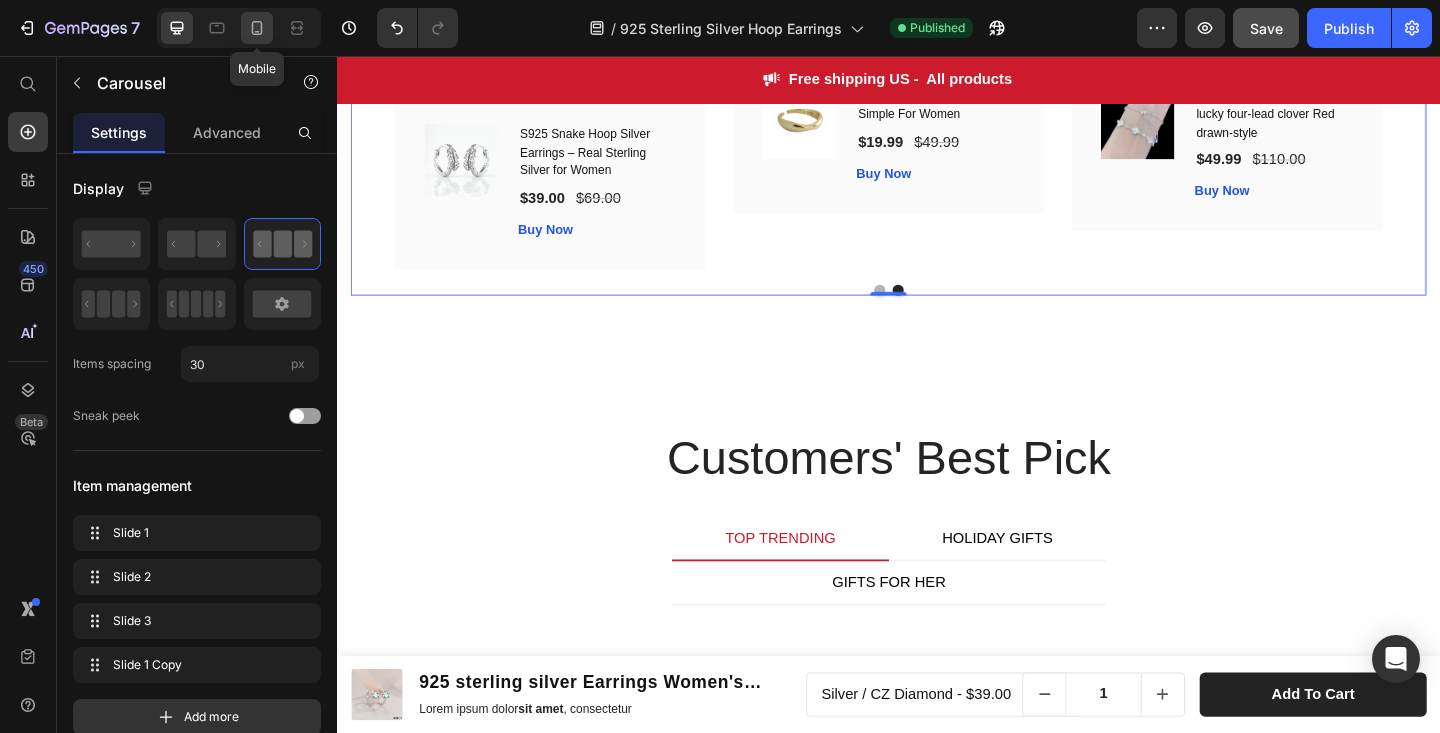 click 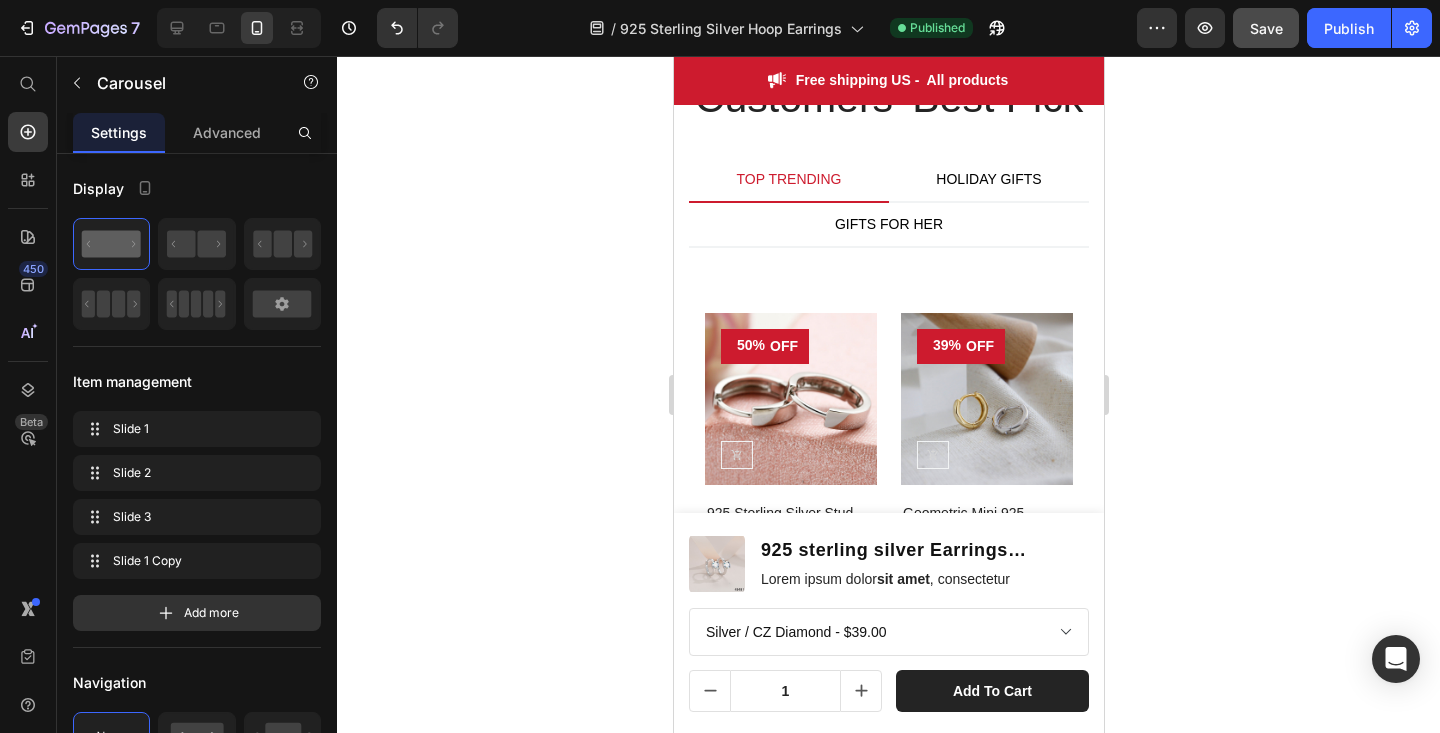 scroll, scrollTop: 2640, scrollLeft: 0, axis: vertical 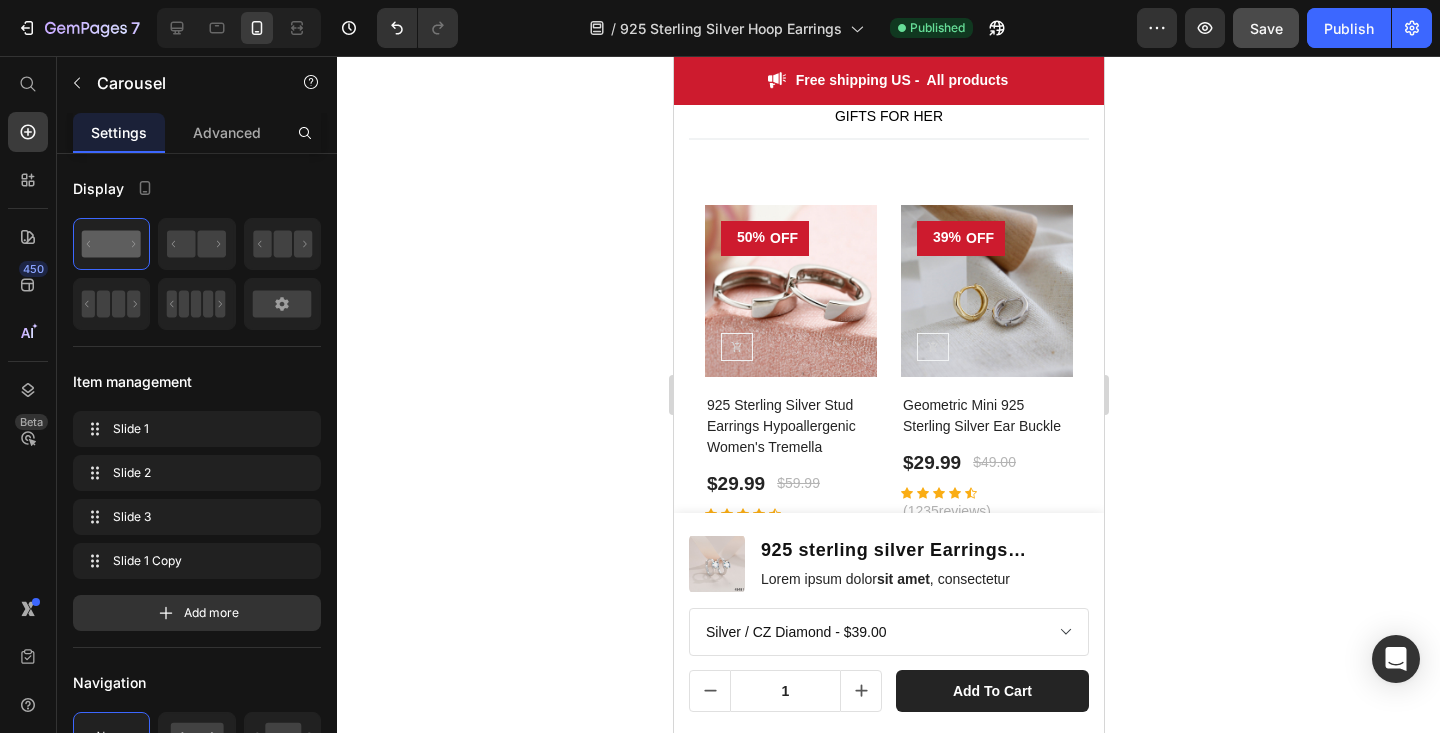 click at bounding box center (898, -168) 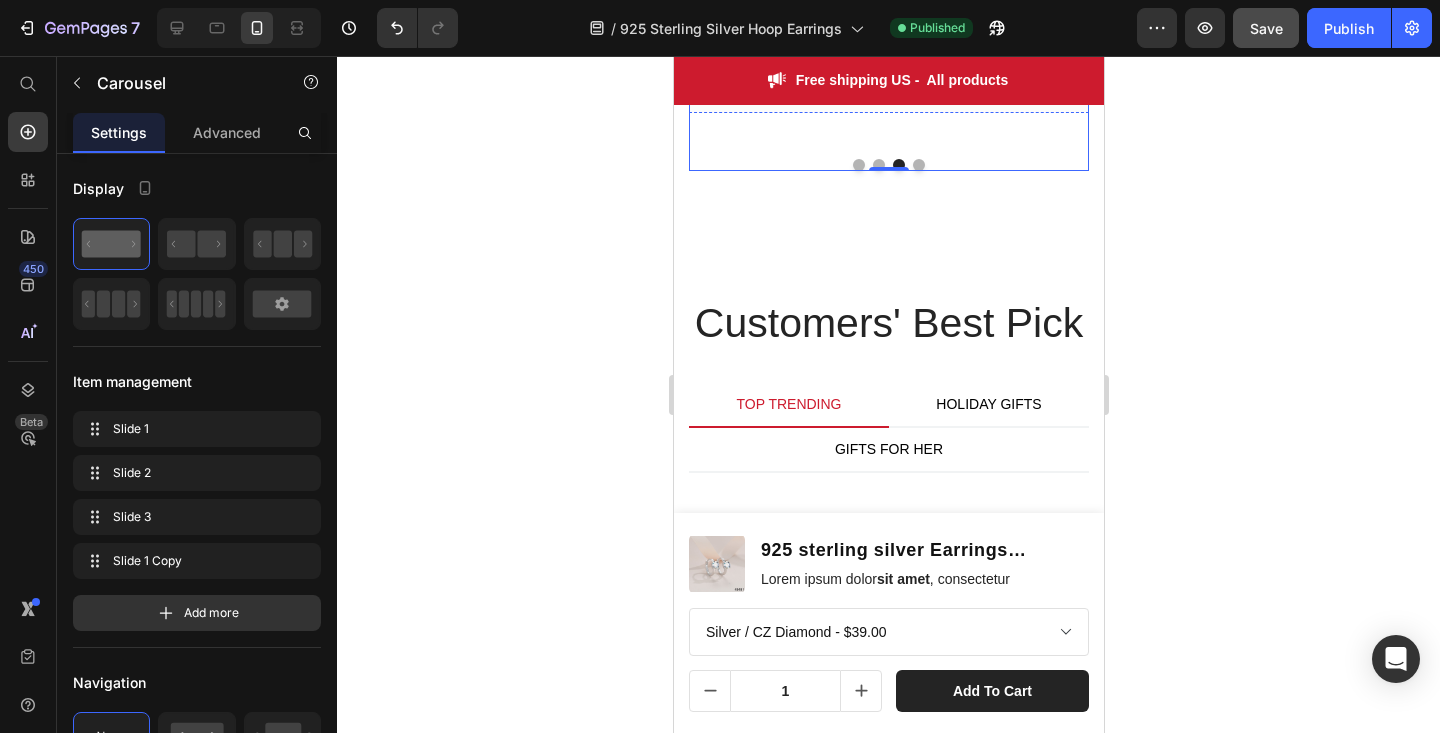 scroll, scrollTop: 2308, scrollLeft: 0, axis: vertical 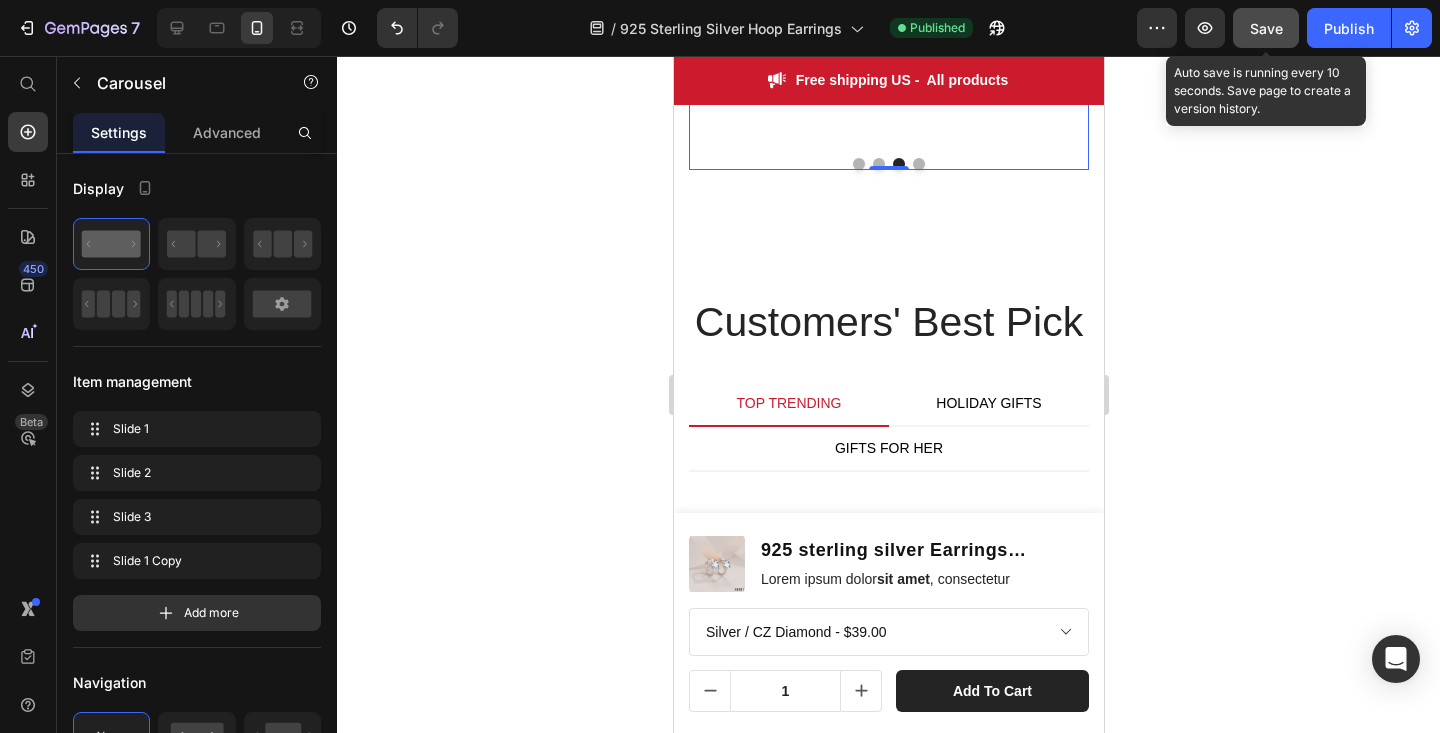 click on "Save" at bounding box center (1266, 28) 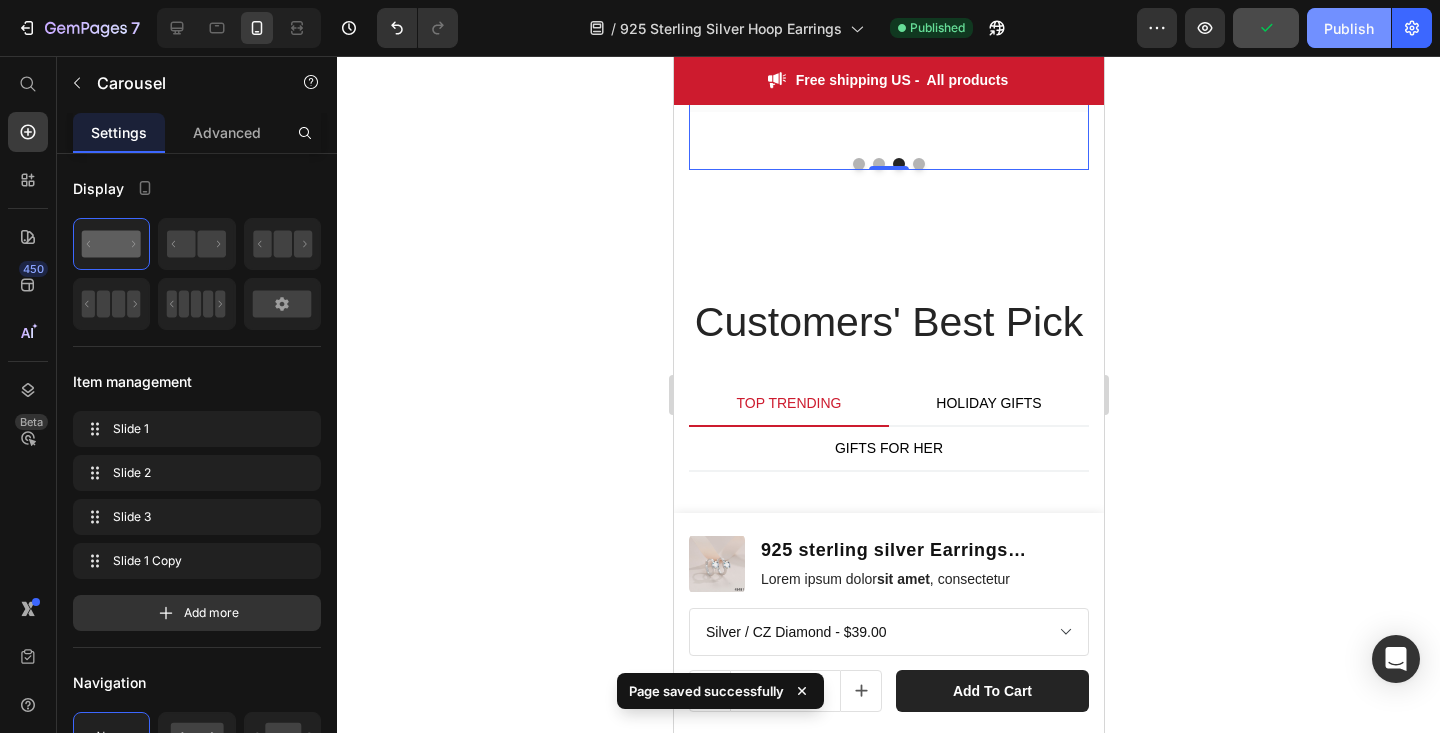 click on "Publish" 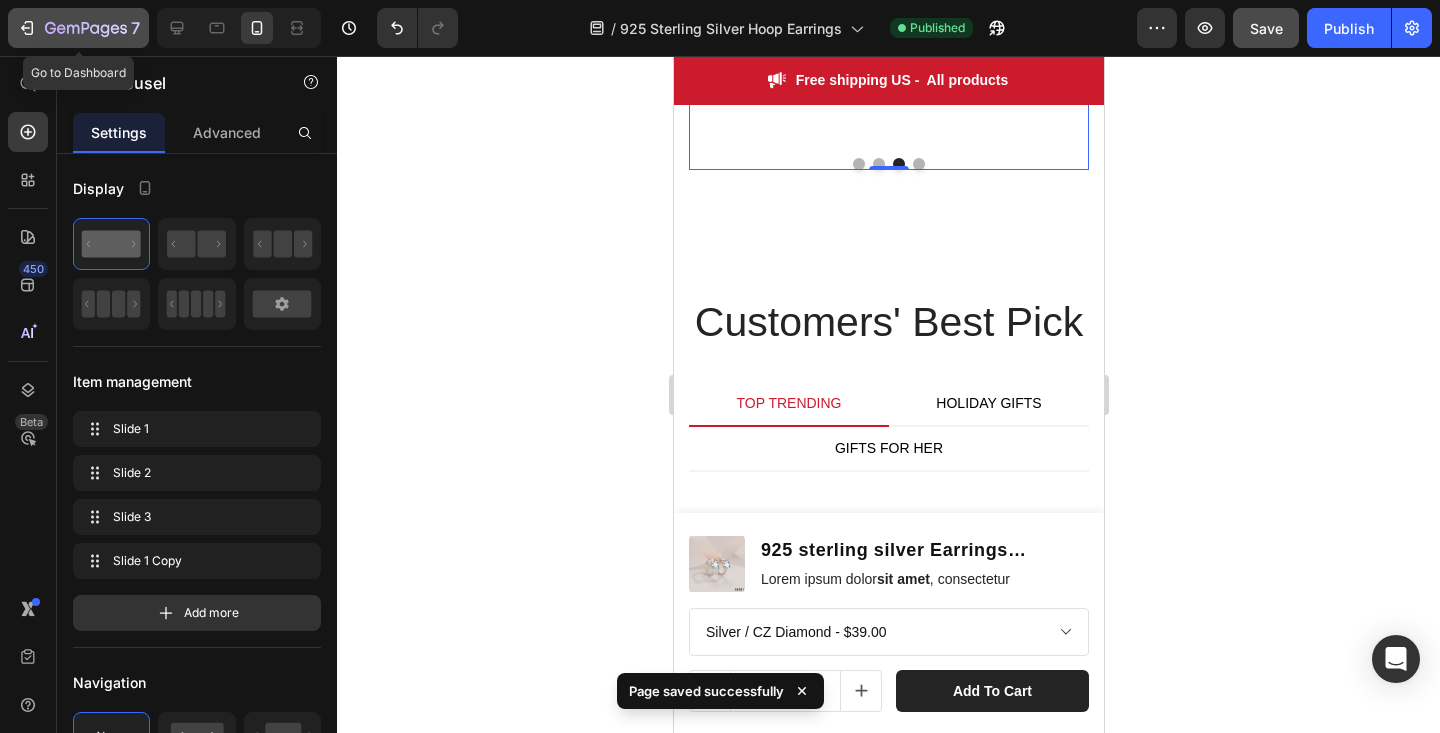 click on "7" at bounding box center (78, 28) 